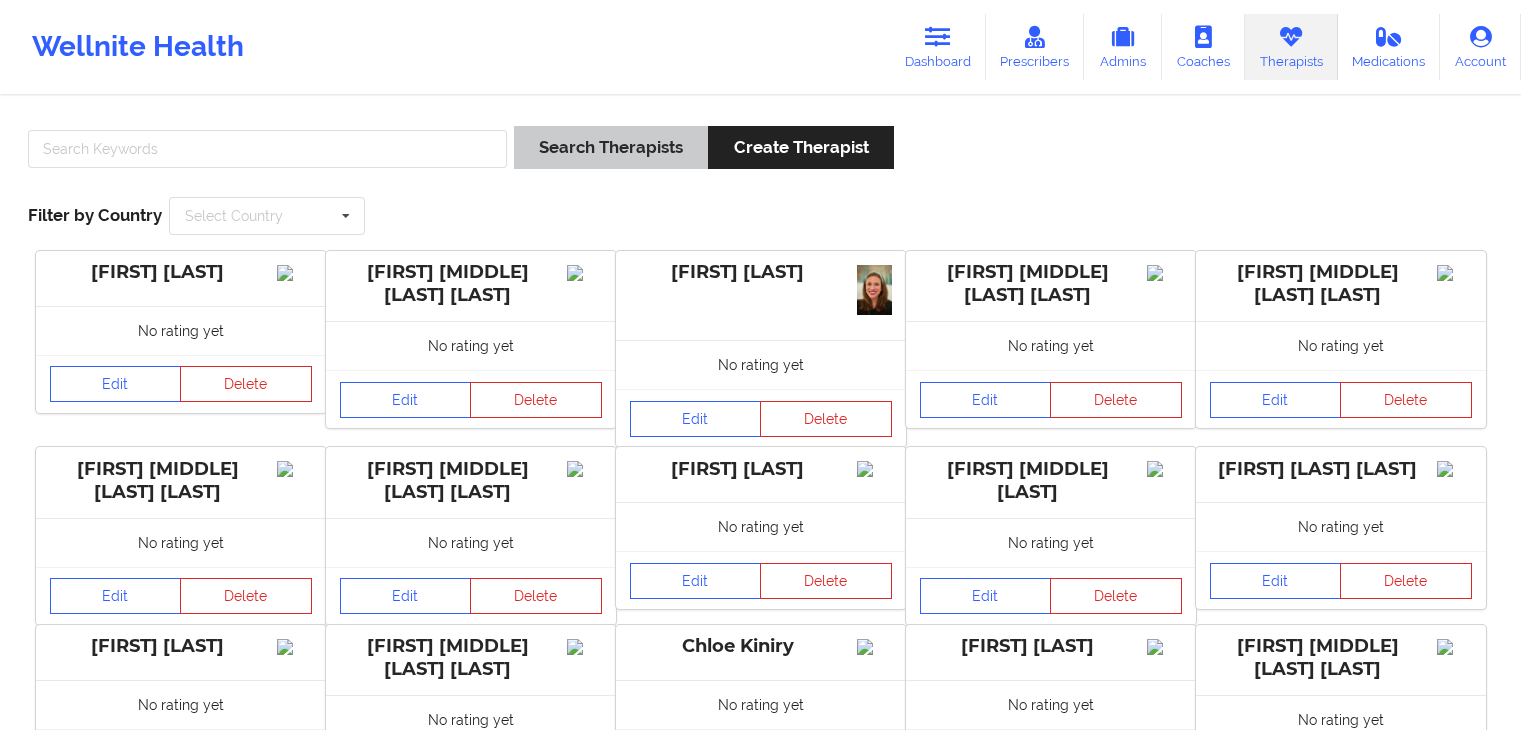 scroll, scrollTop: 0, scrollLeft: 0, axis: both 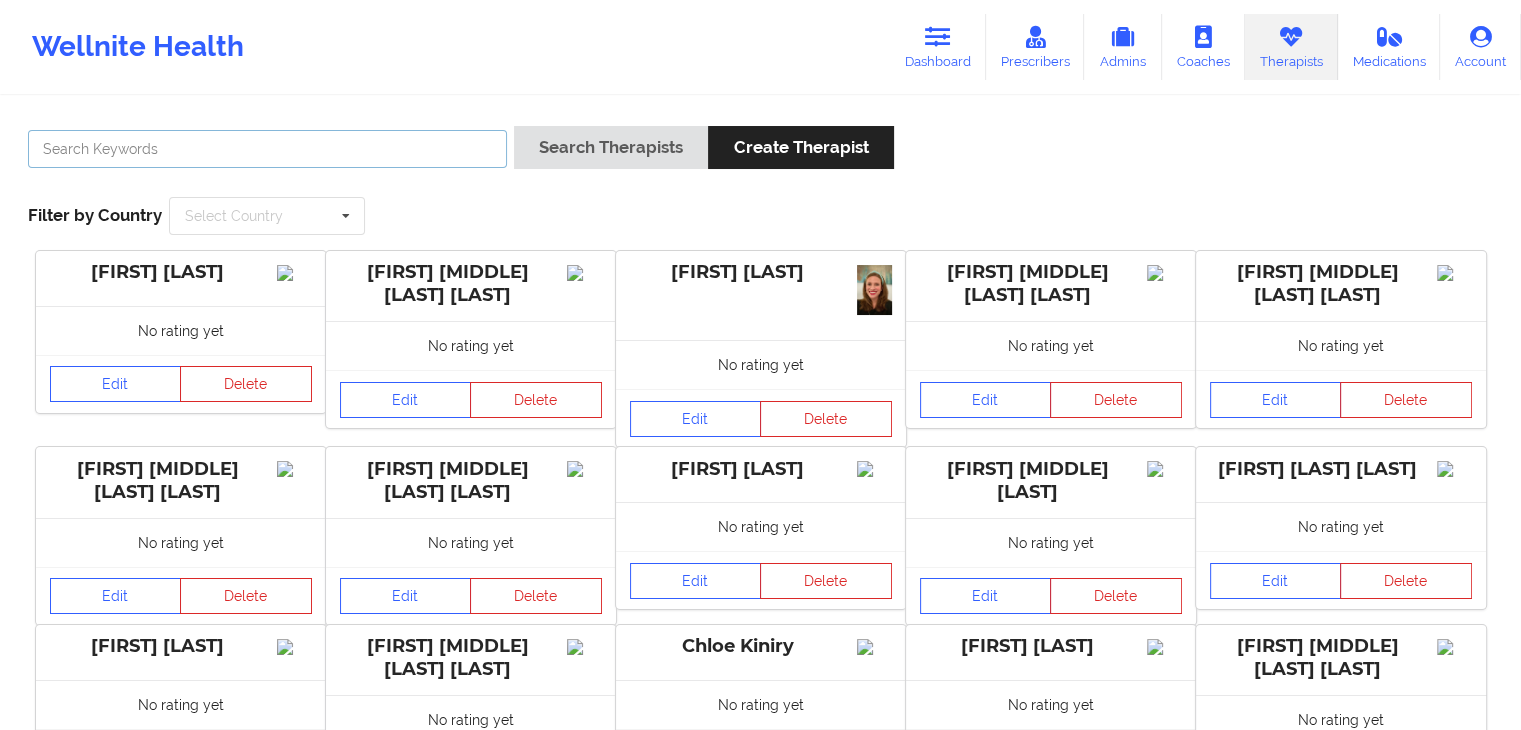 click at bounding box center [267, 149] 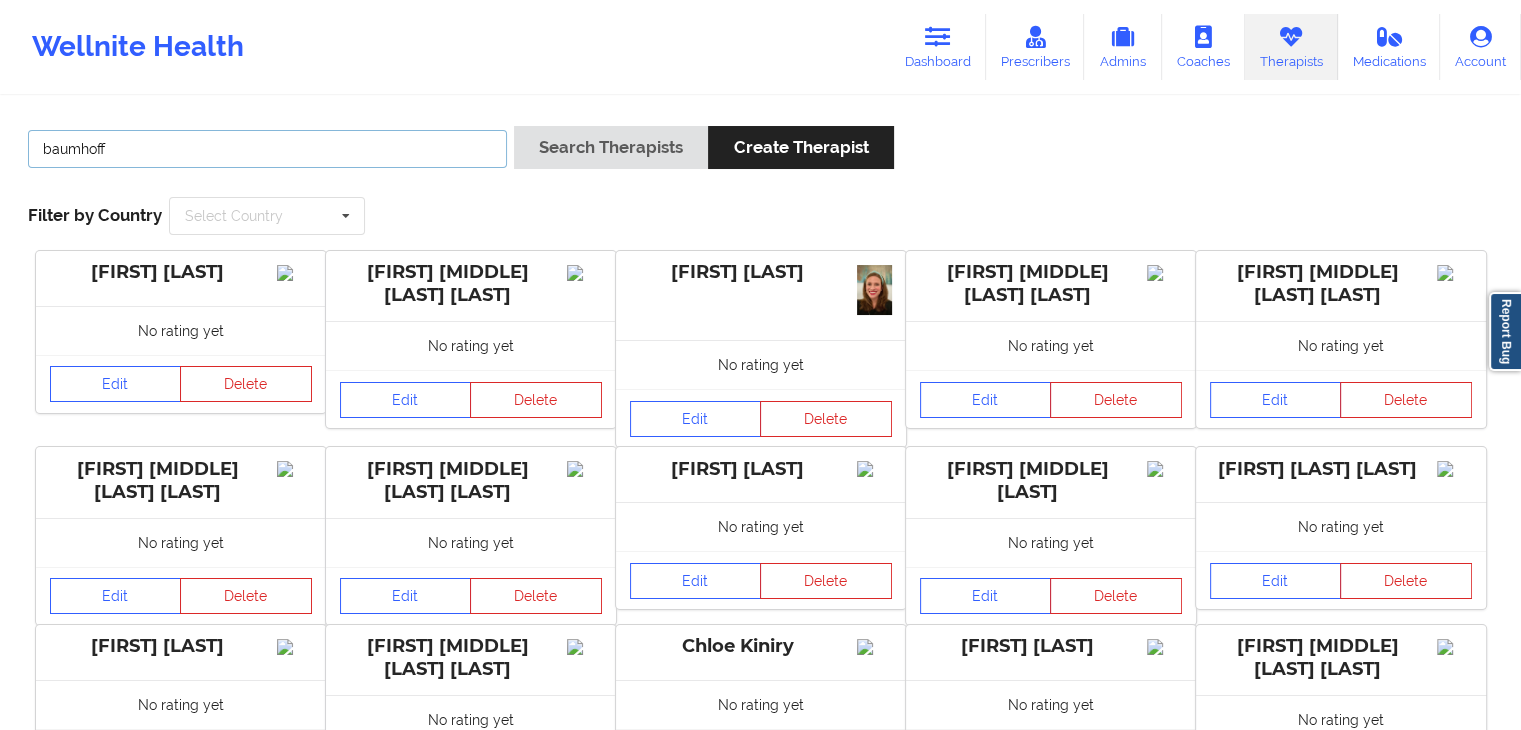 type on "baumhoff" 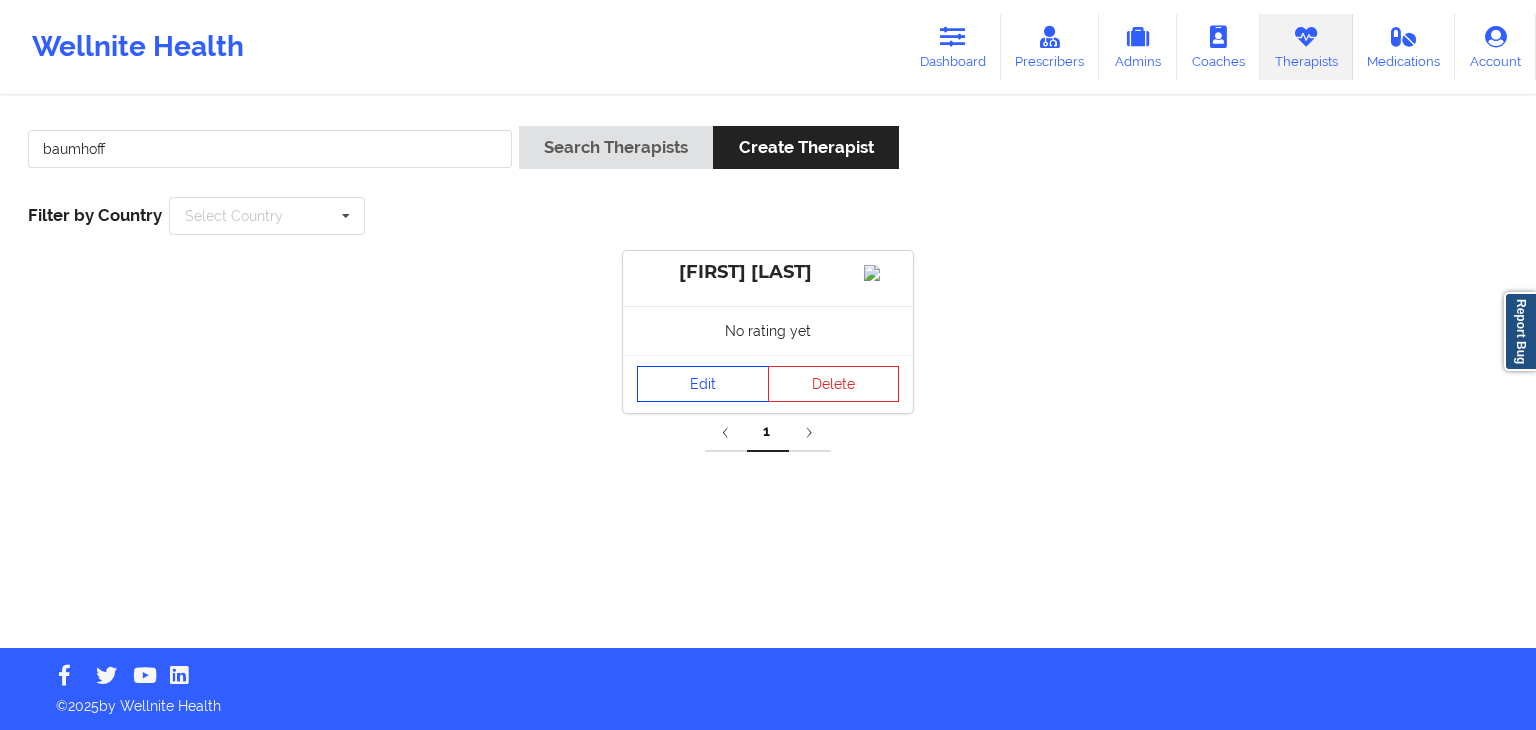 click on "Edit" at bounding box center (703, 384) 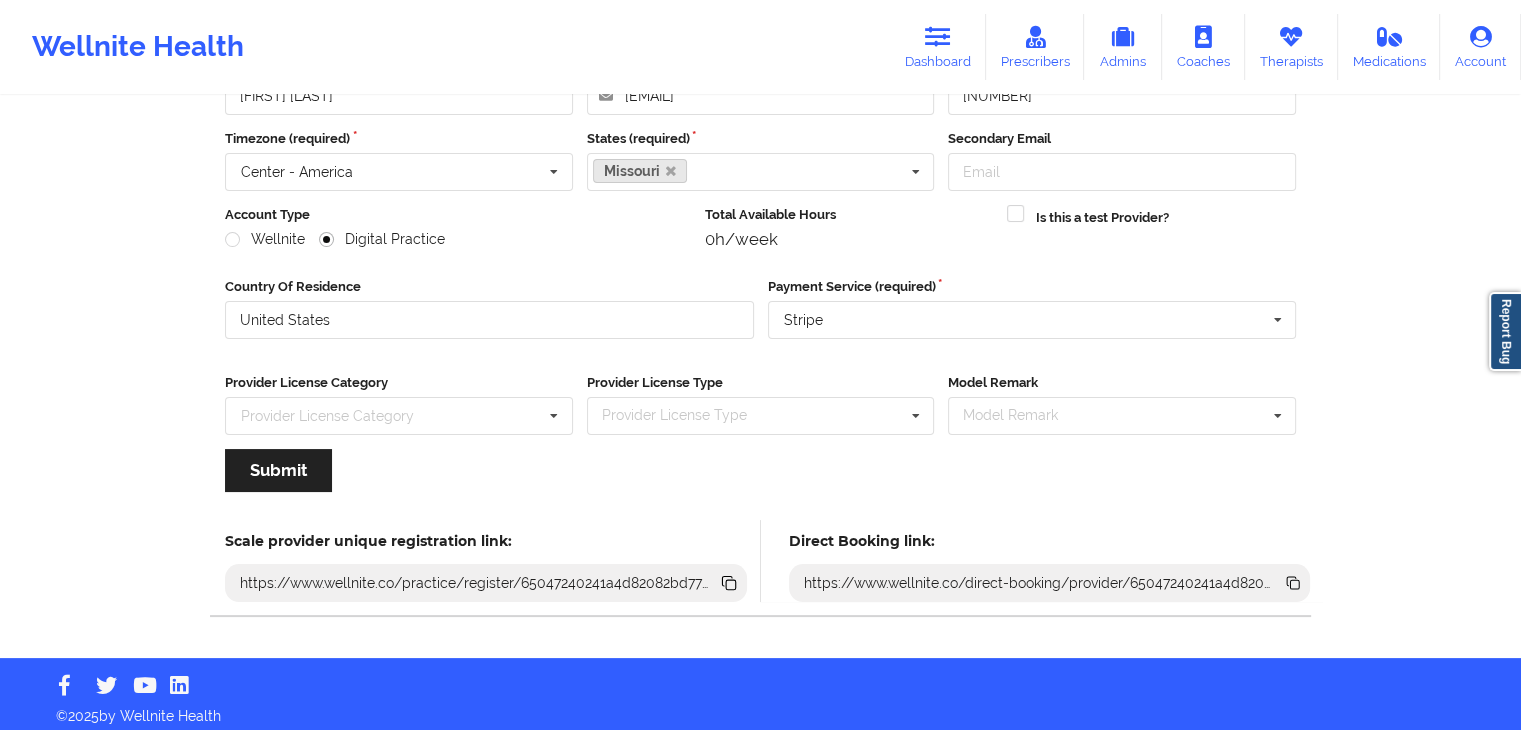 scroll, scrollTop: 166, scrollLeft: 0, axis: vertical 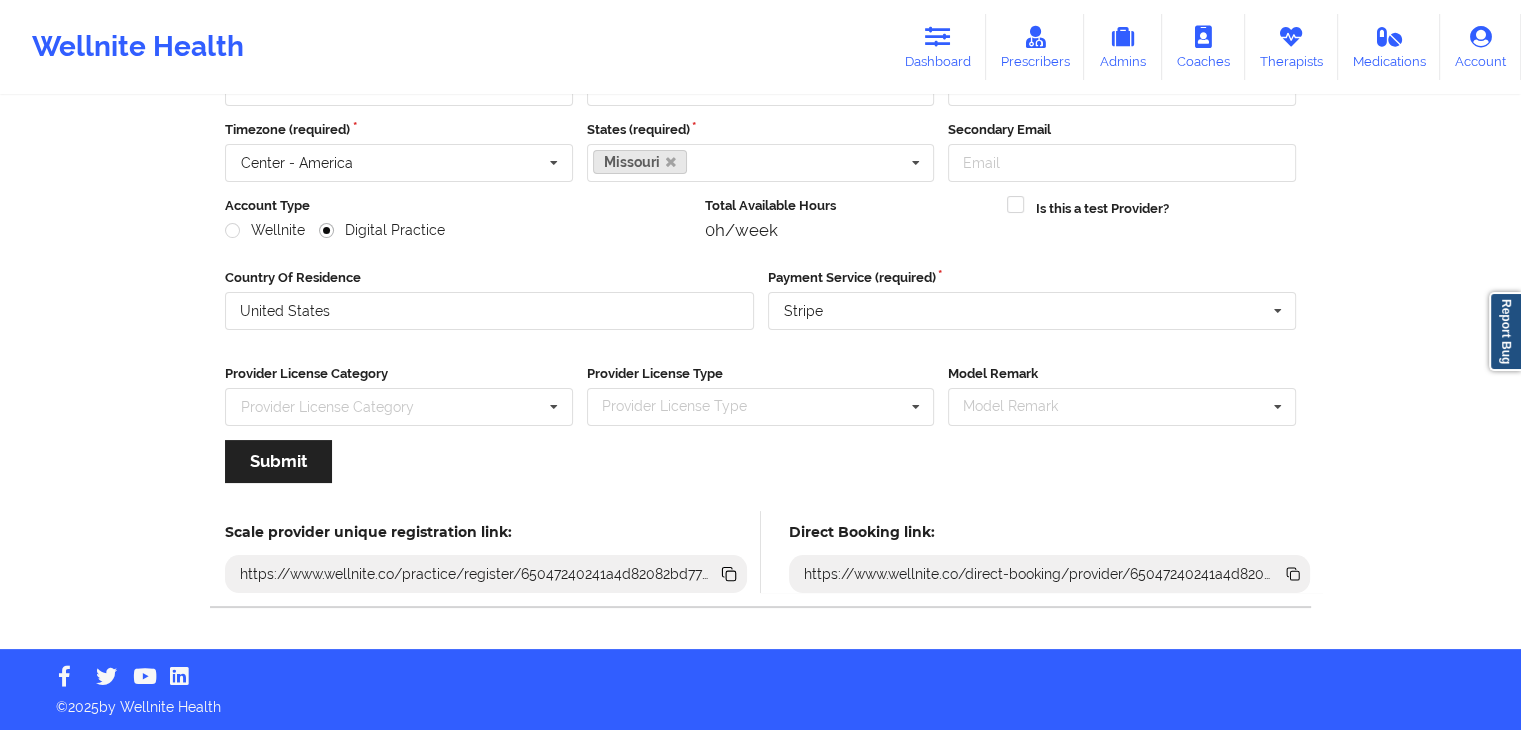 click 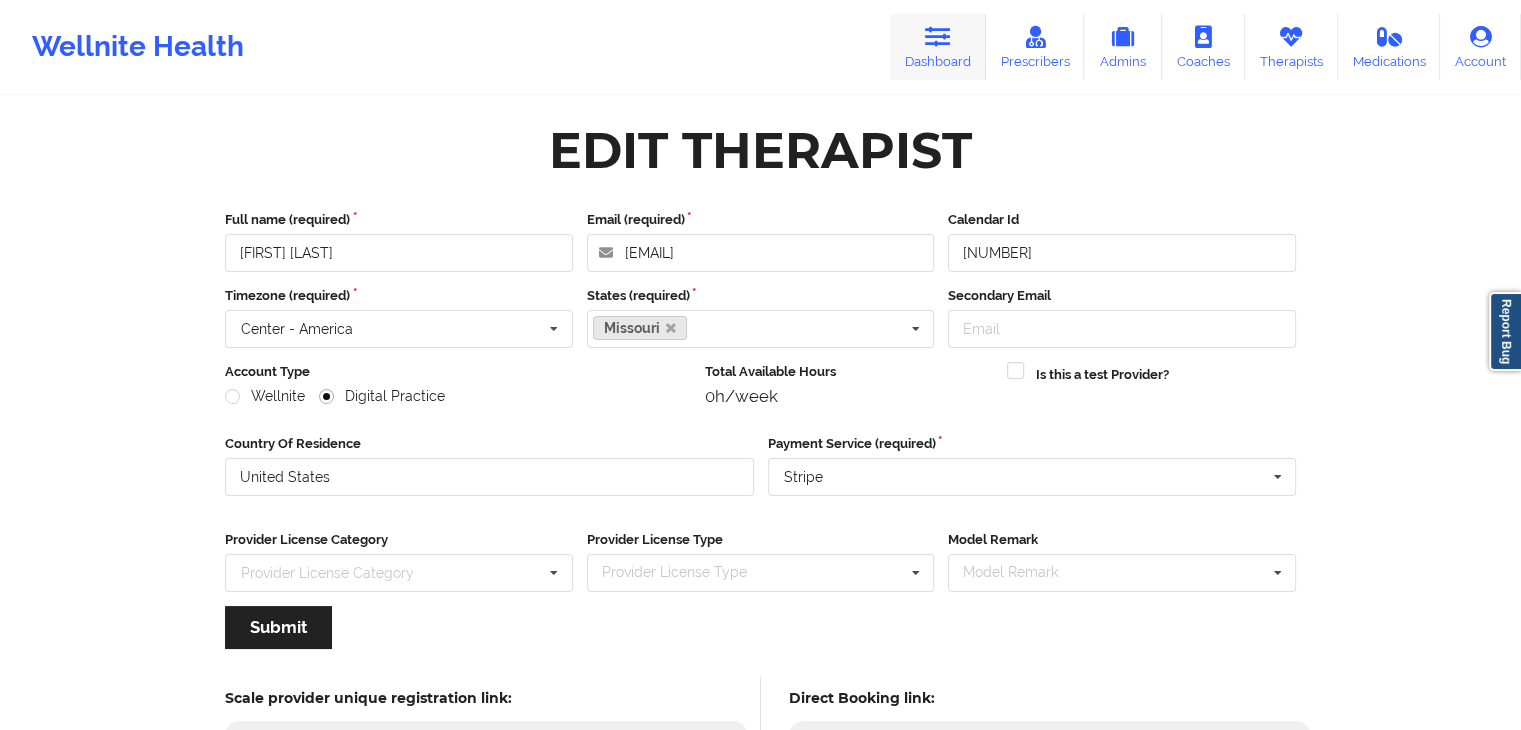 click on "Dashboard" at bounding box center (938, 47) 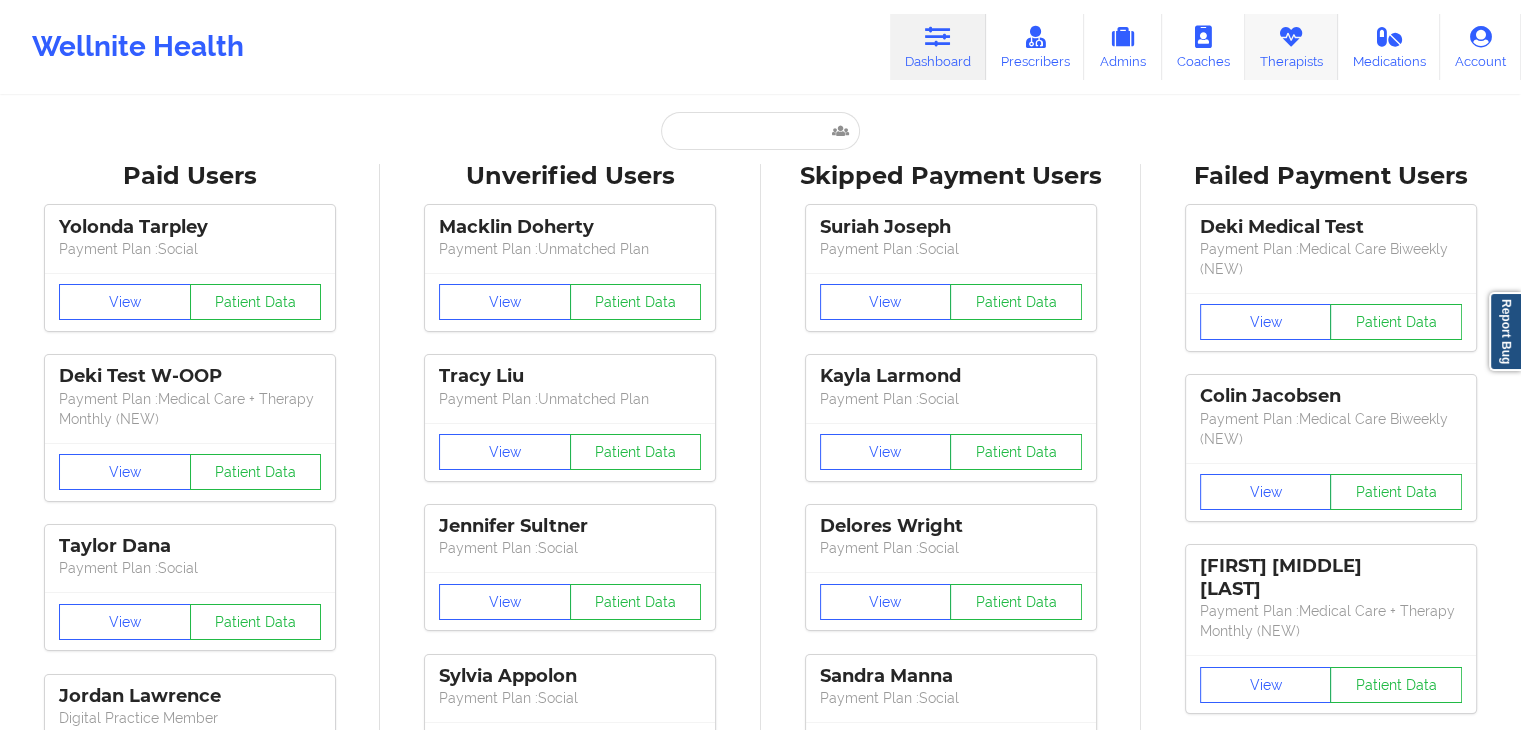 click on "Therapists" at bounding box center (1291, 47) 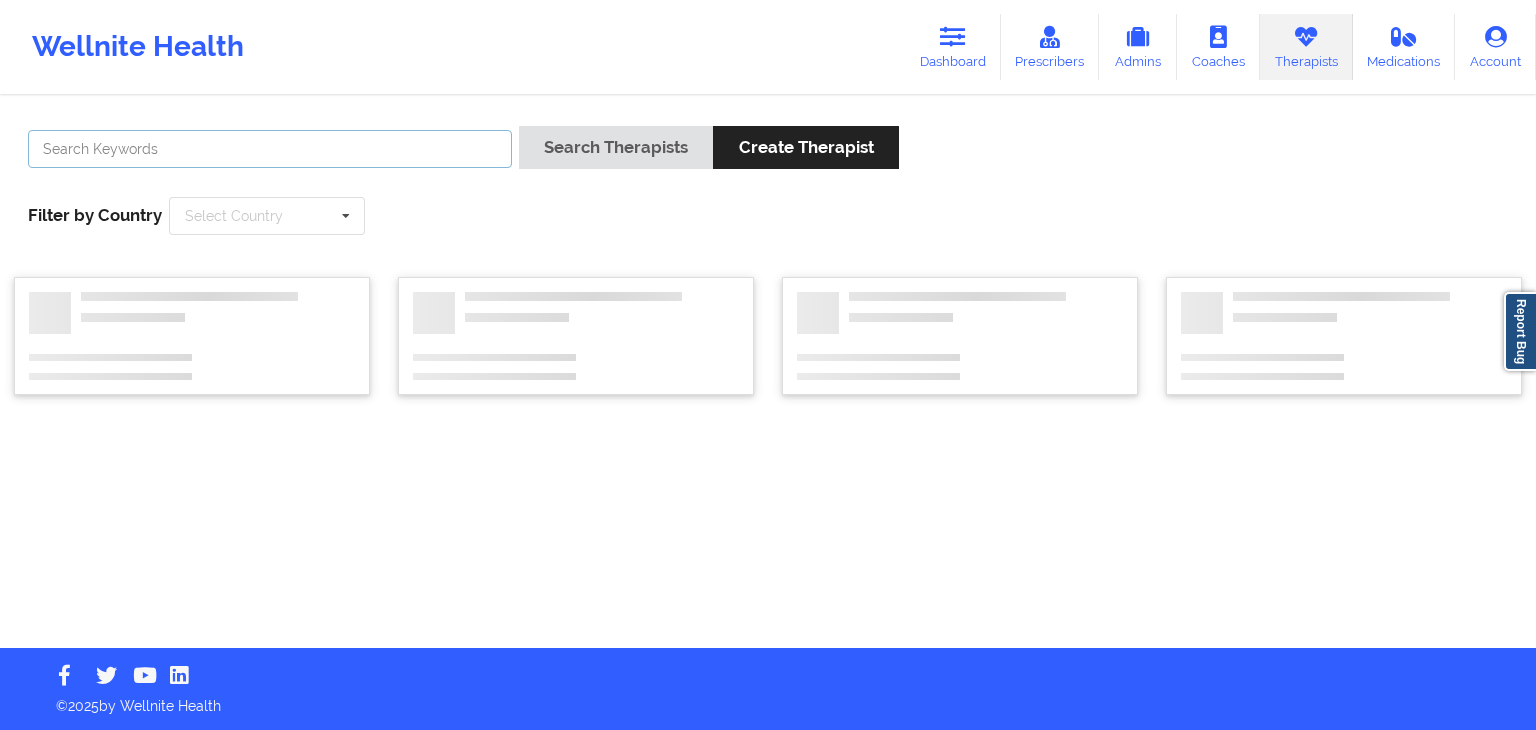 click at bounding box center [270, 149] 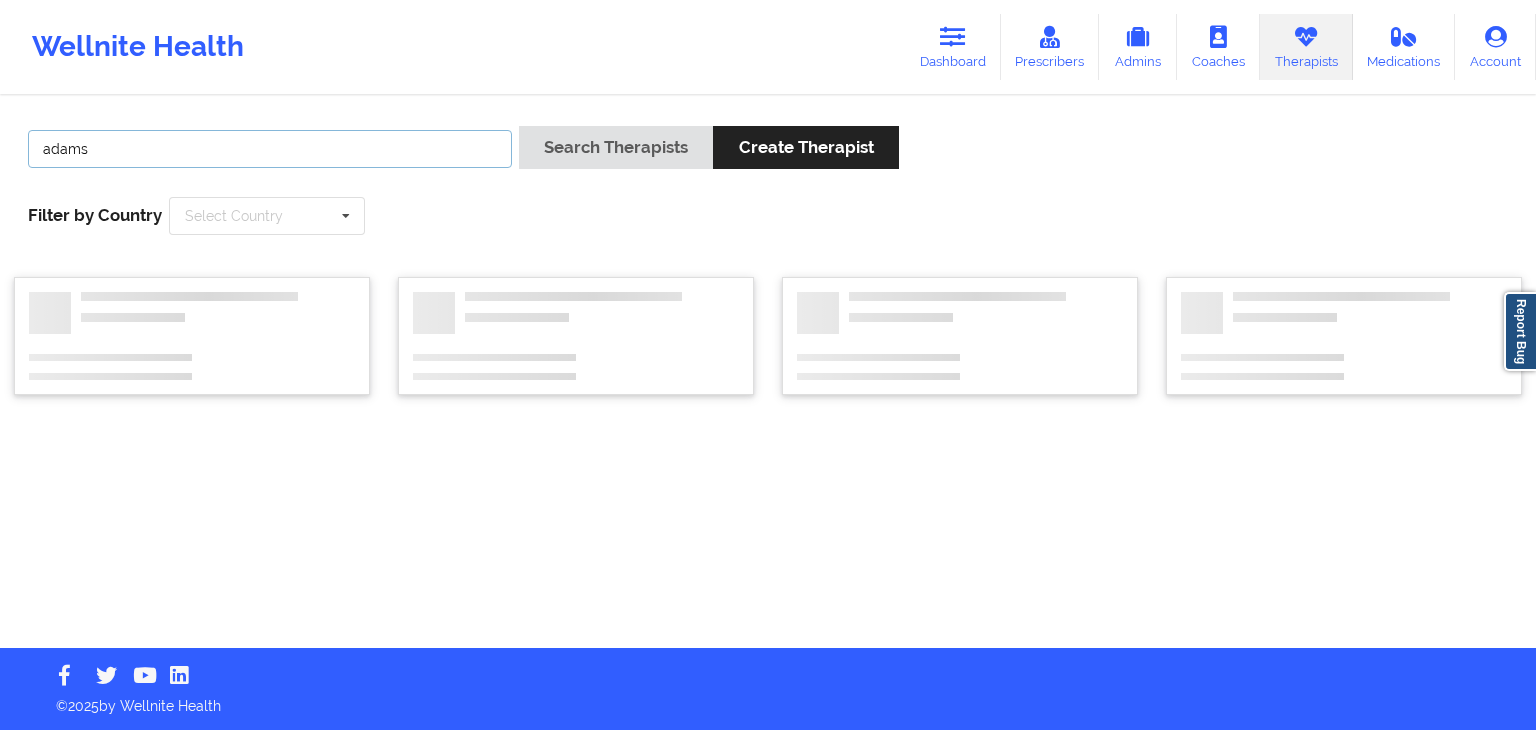 click on "Search Therapists" at bounding box center (616, 147) 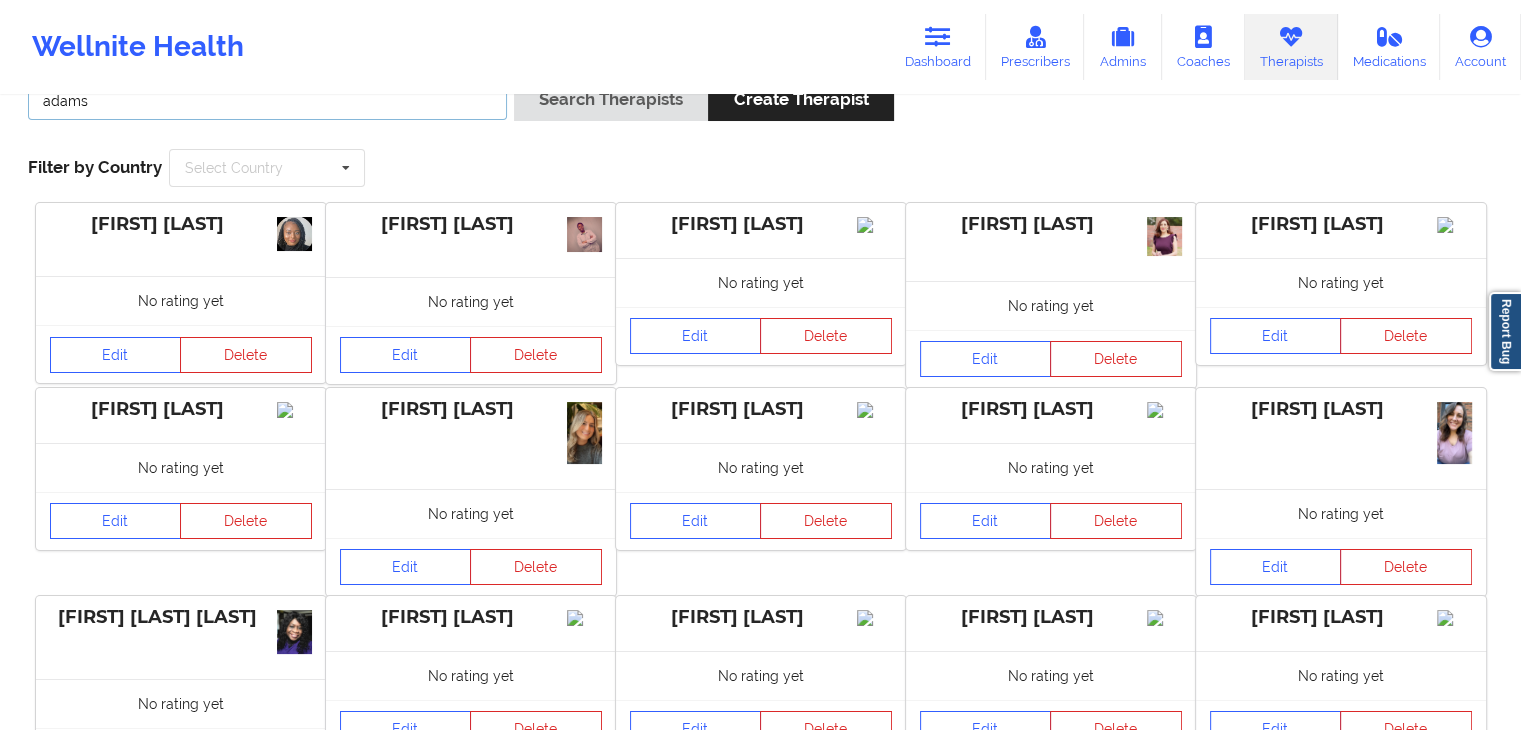 scroll, scrollTop: 0, scrollLeft: 0, axis: both 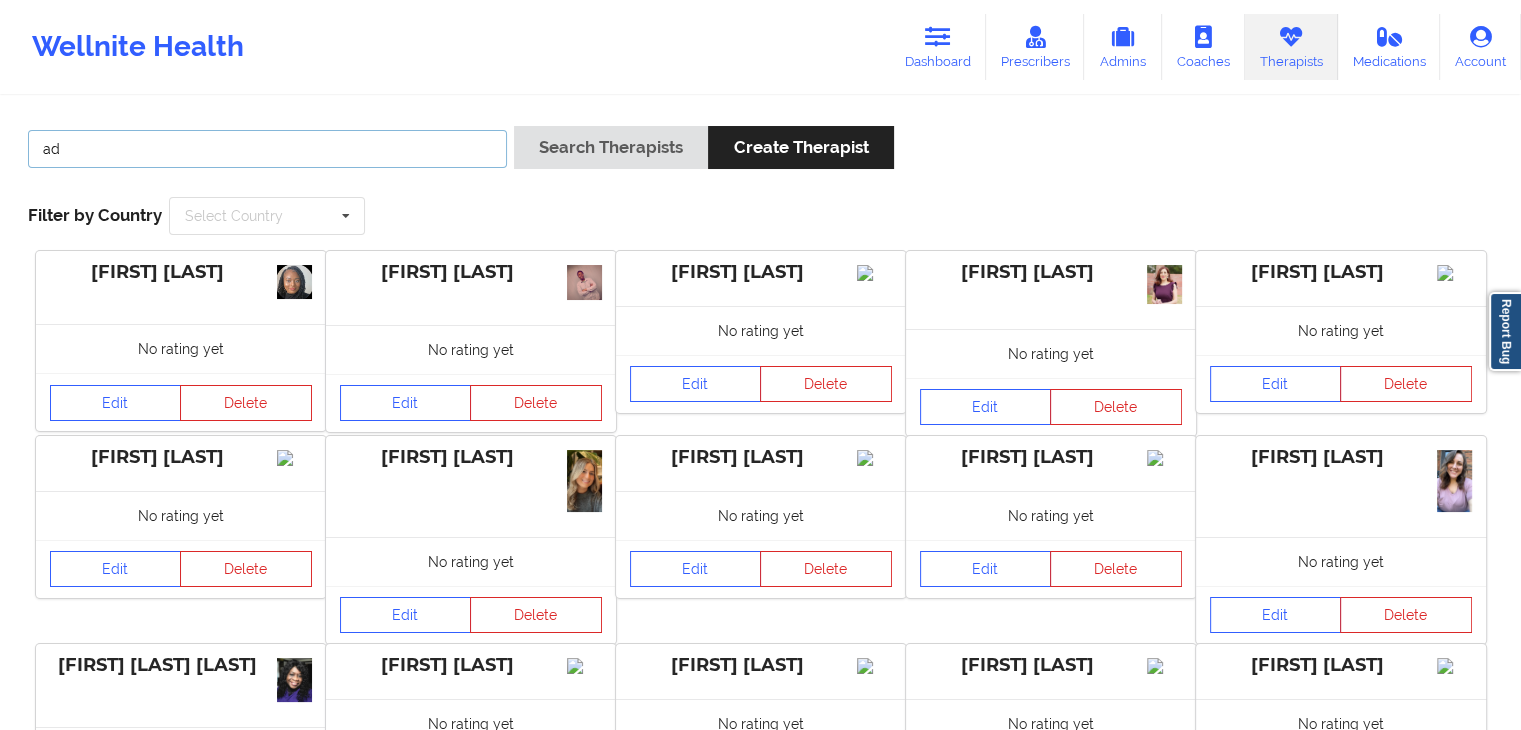 type on "a" 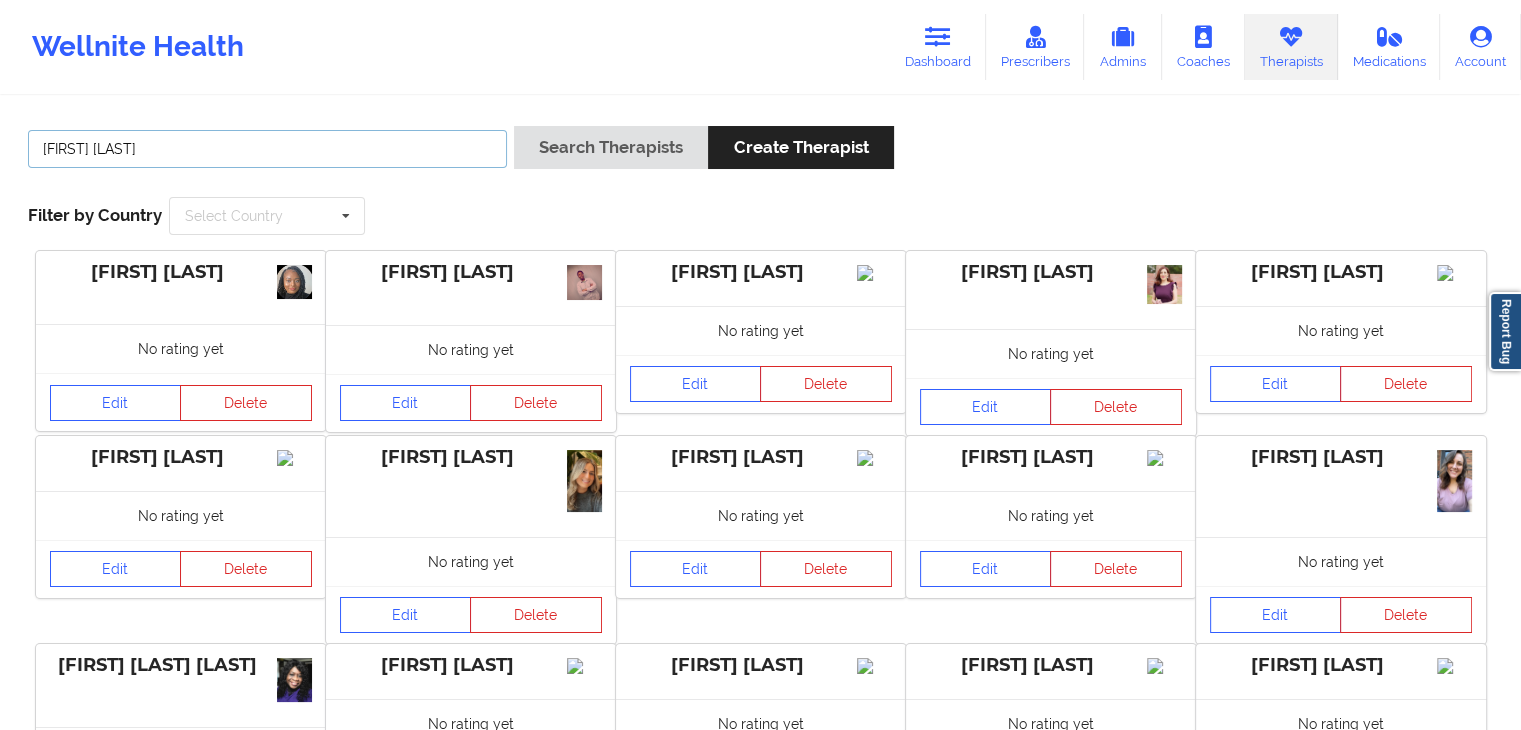 click on "Search Therapists" at bounding box center (611, 147) 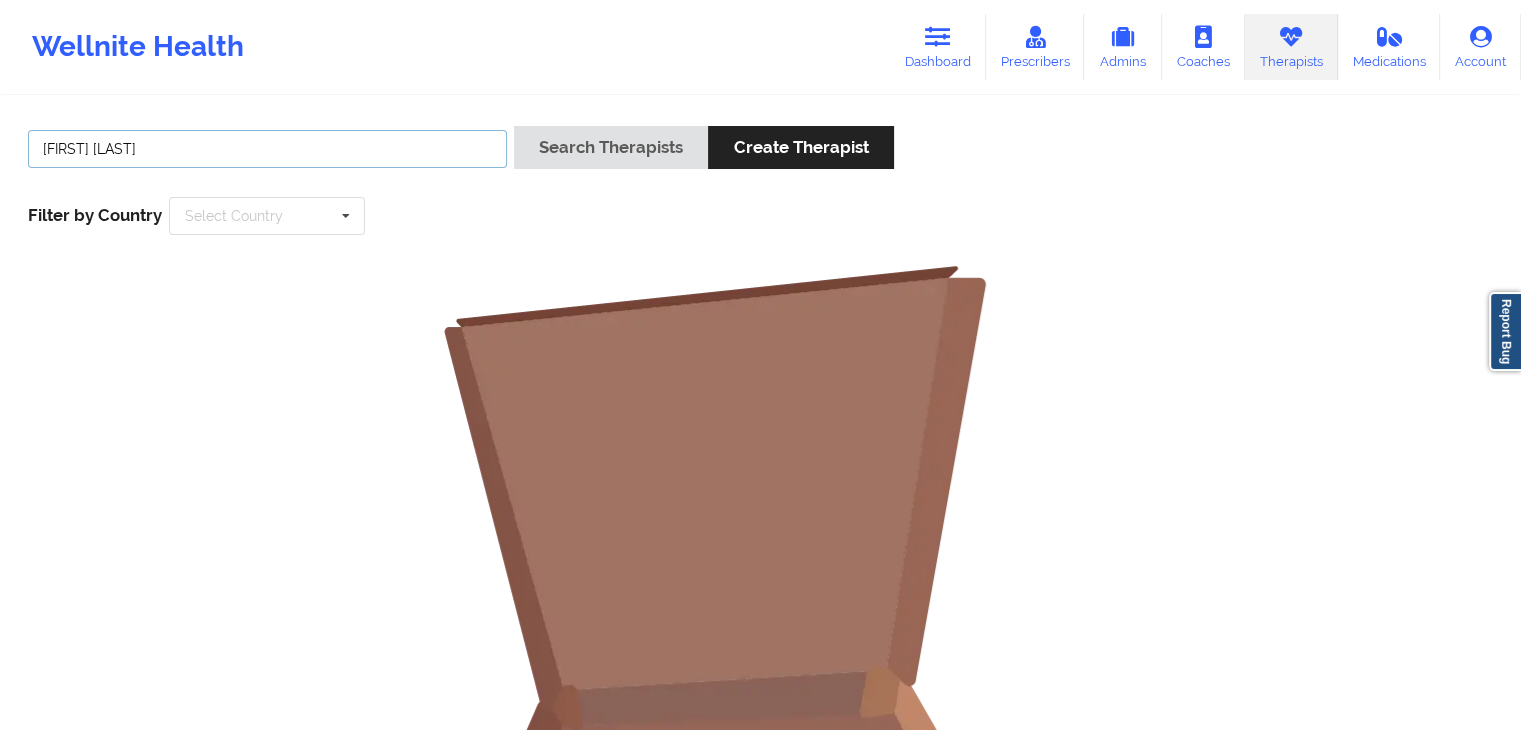 click on "[FIRST] [LAST]" at bounding box center [267, 149] 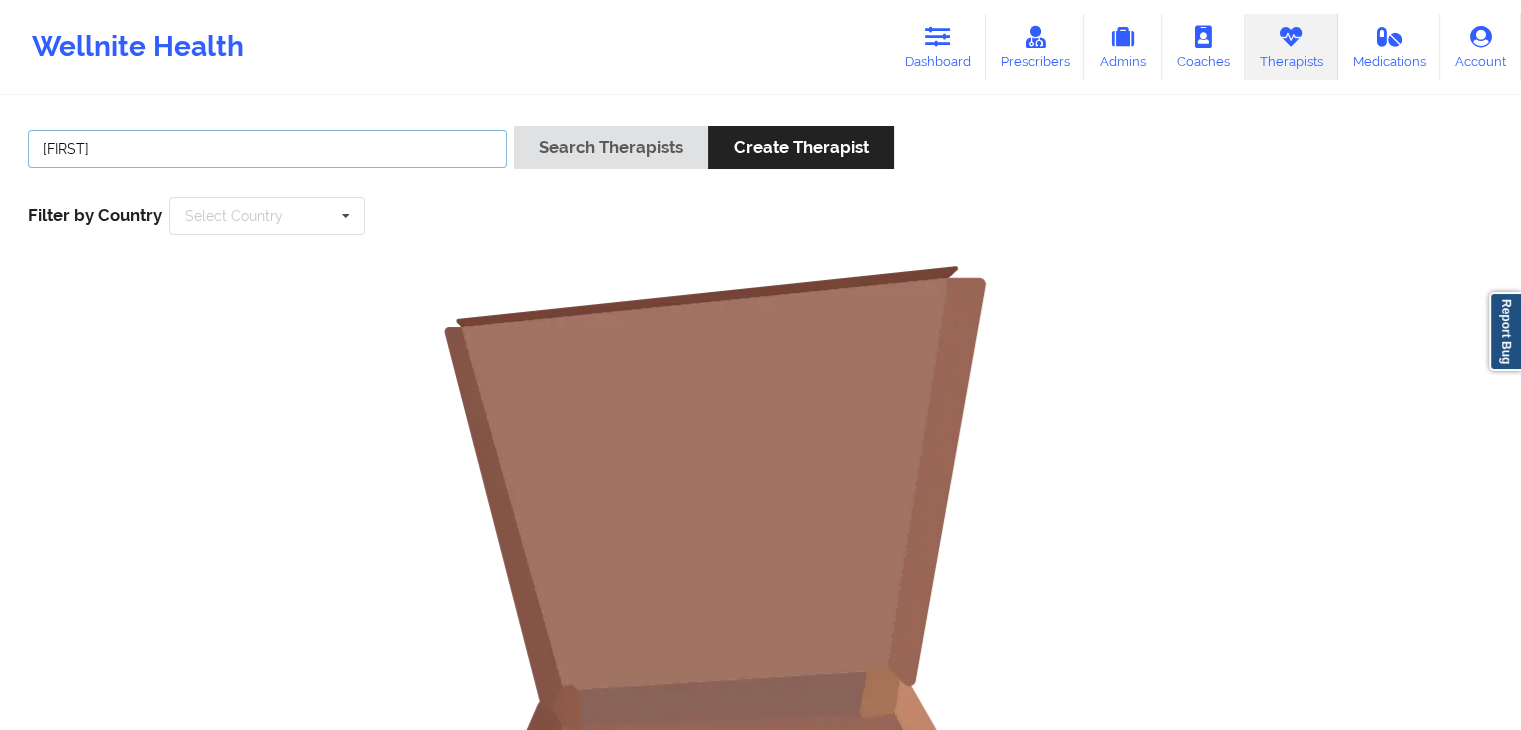 type on "[FIRST]" 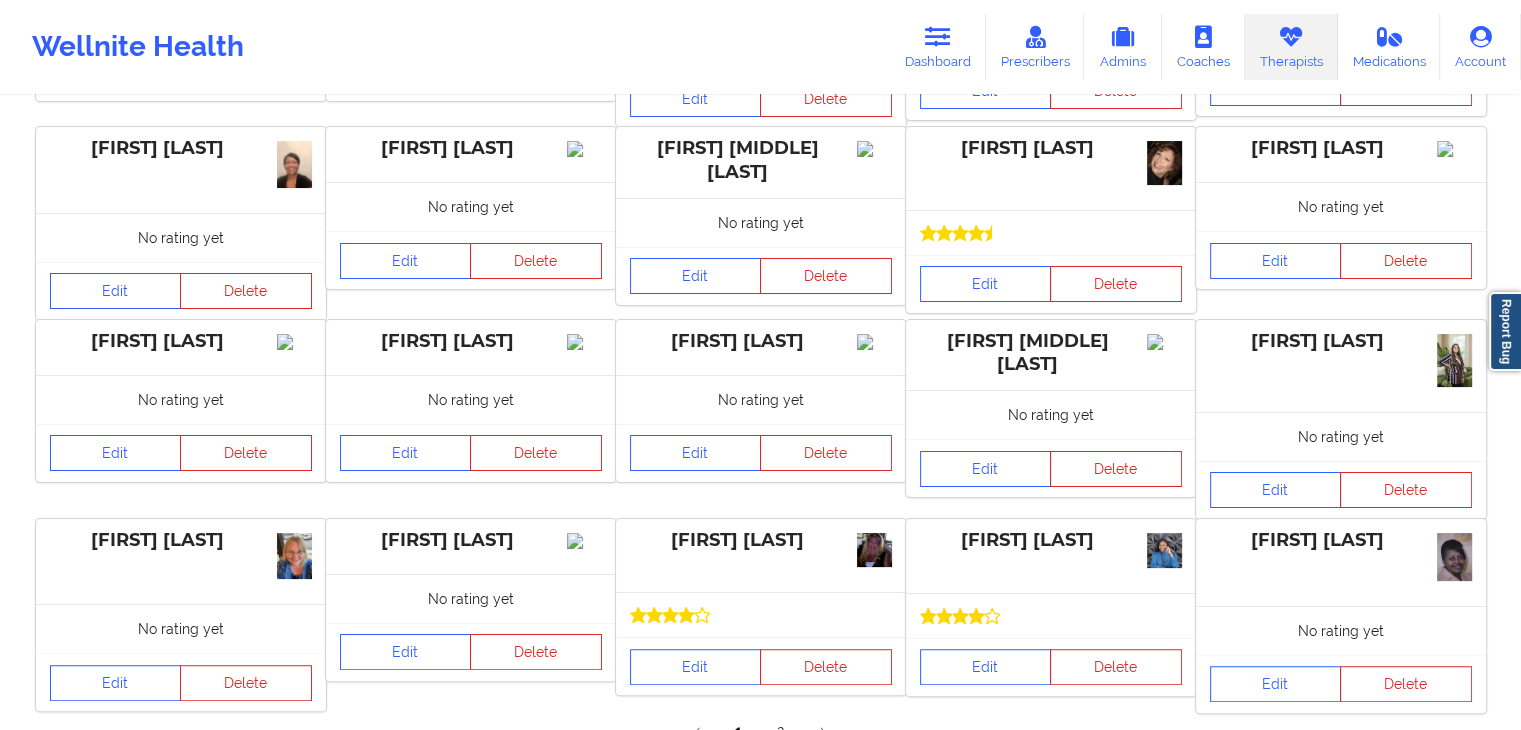 scroll, scrollTop: 428, scrollLeft: 0, axis: vertical 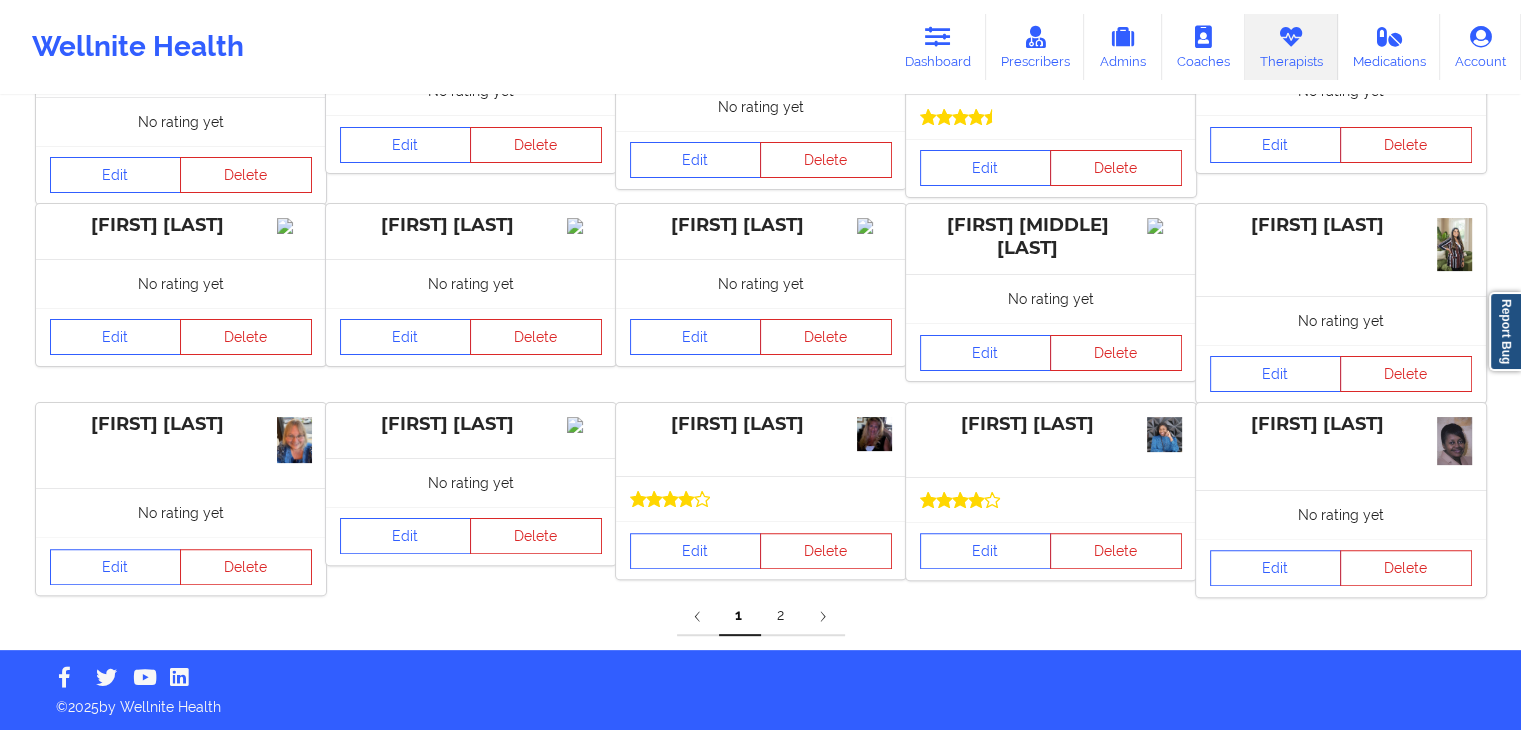 click on "2" at bounding box center (782, 616) 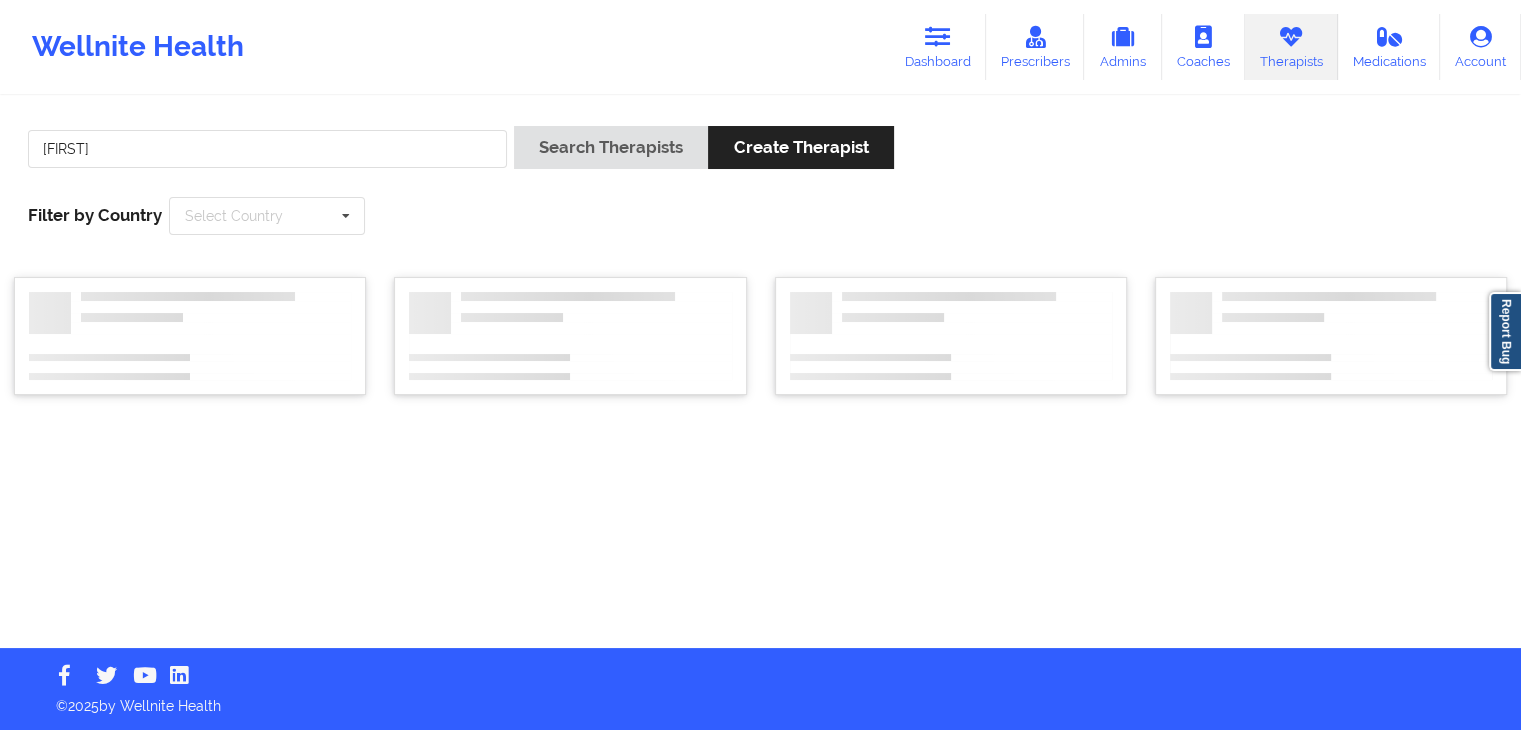 scroll, scrollTop: 0, scrollLeft: 0, axis: both 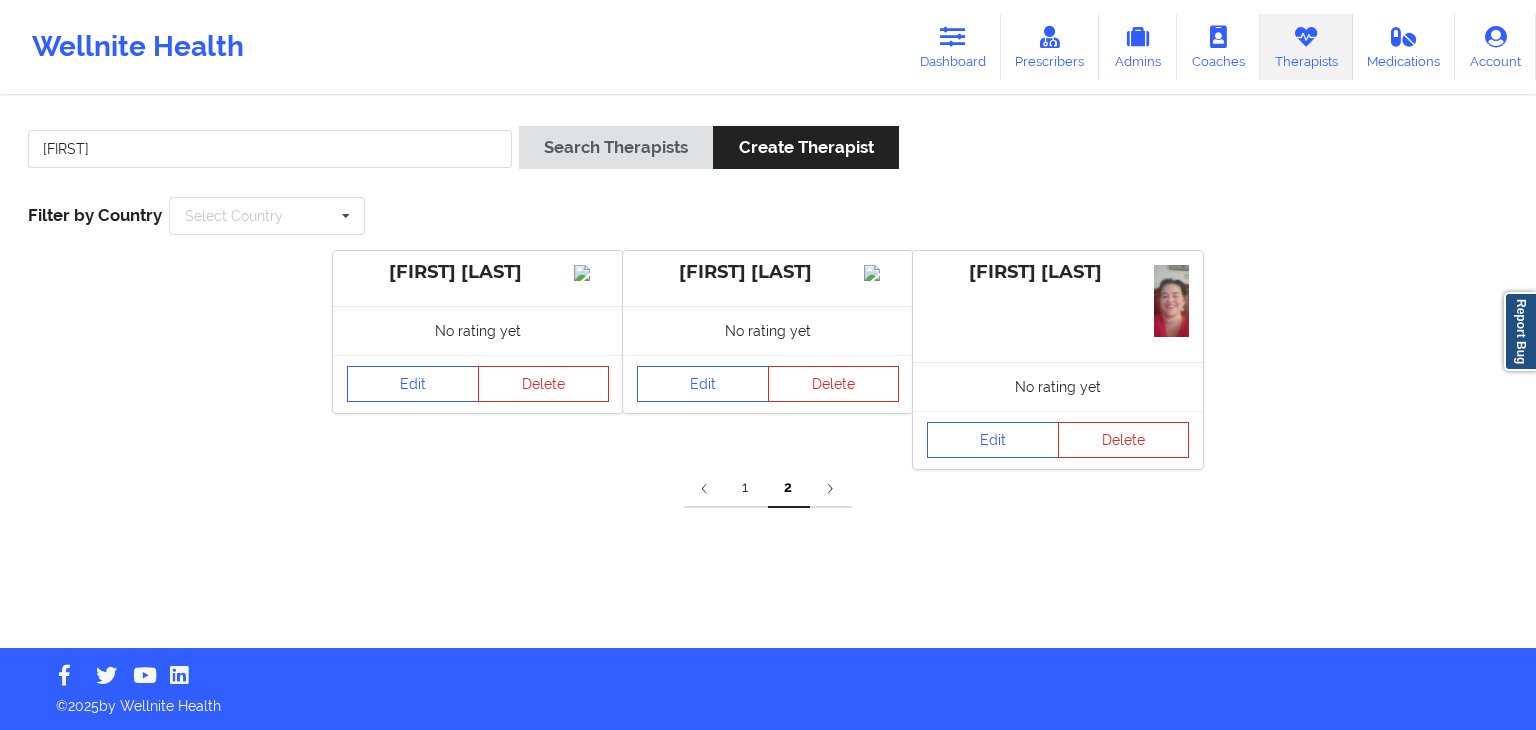 click on "1" at bounding box center [747, 488] 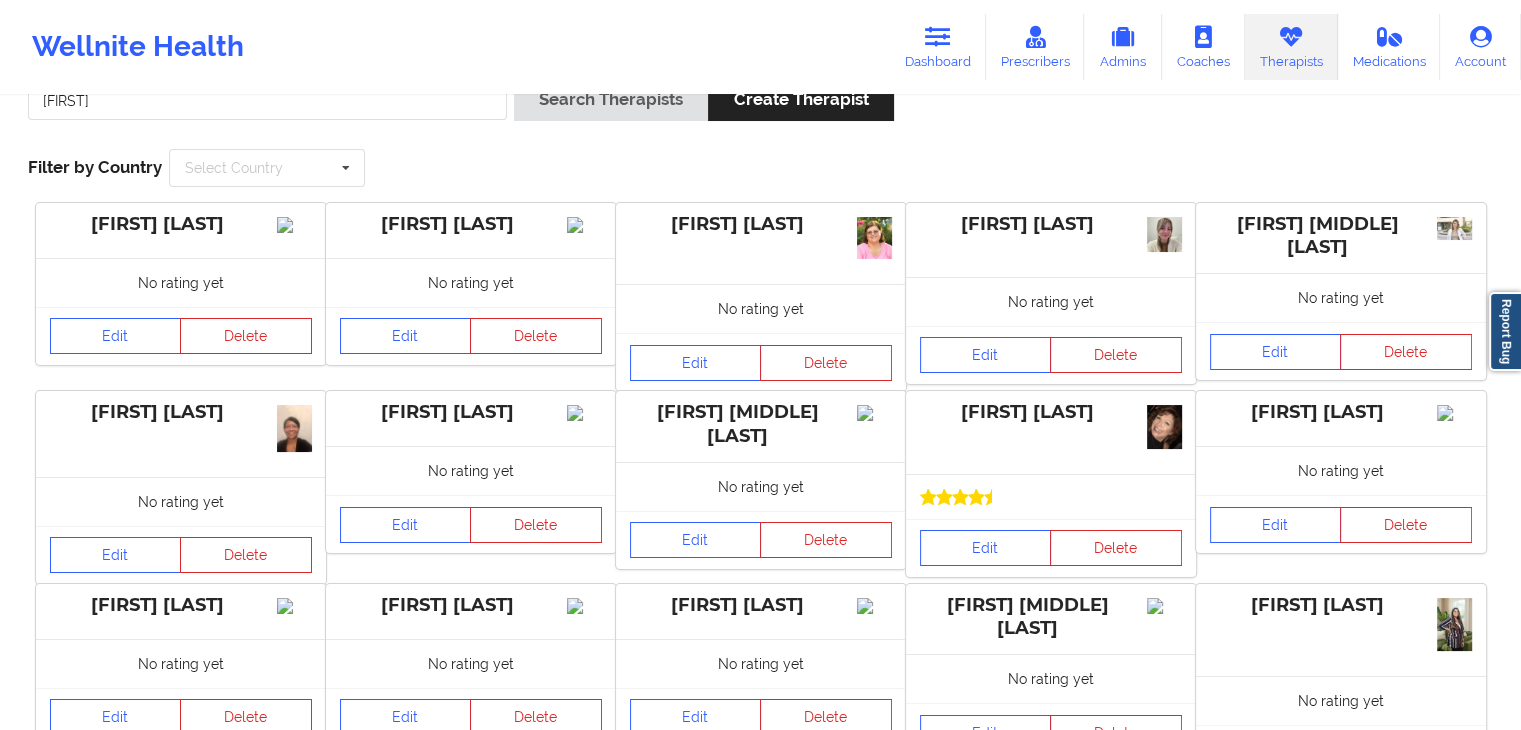 scroll, scrollTop: 0, scrollLeft: 0, axis: both 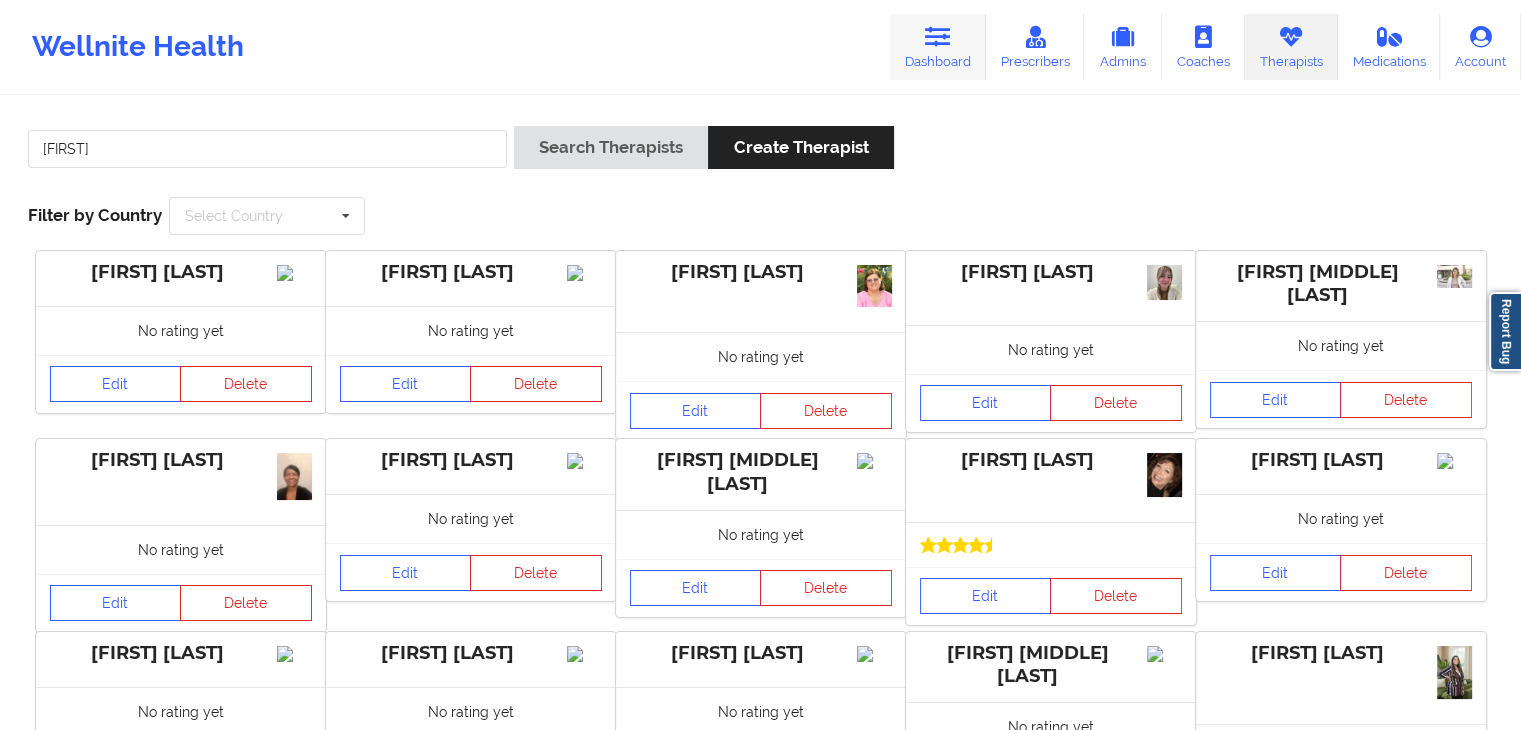 click on "Dashboard" at bounding box center (938, 47) 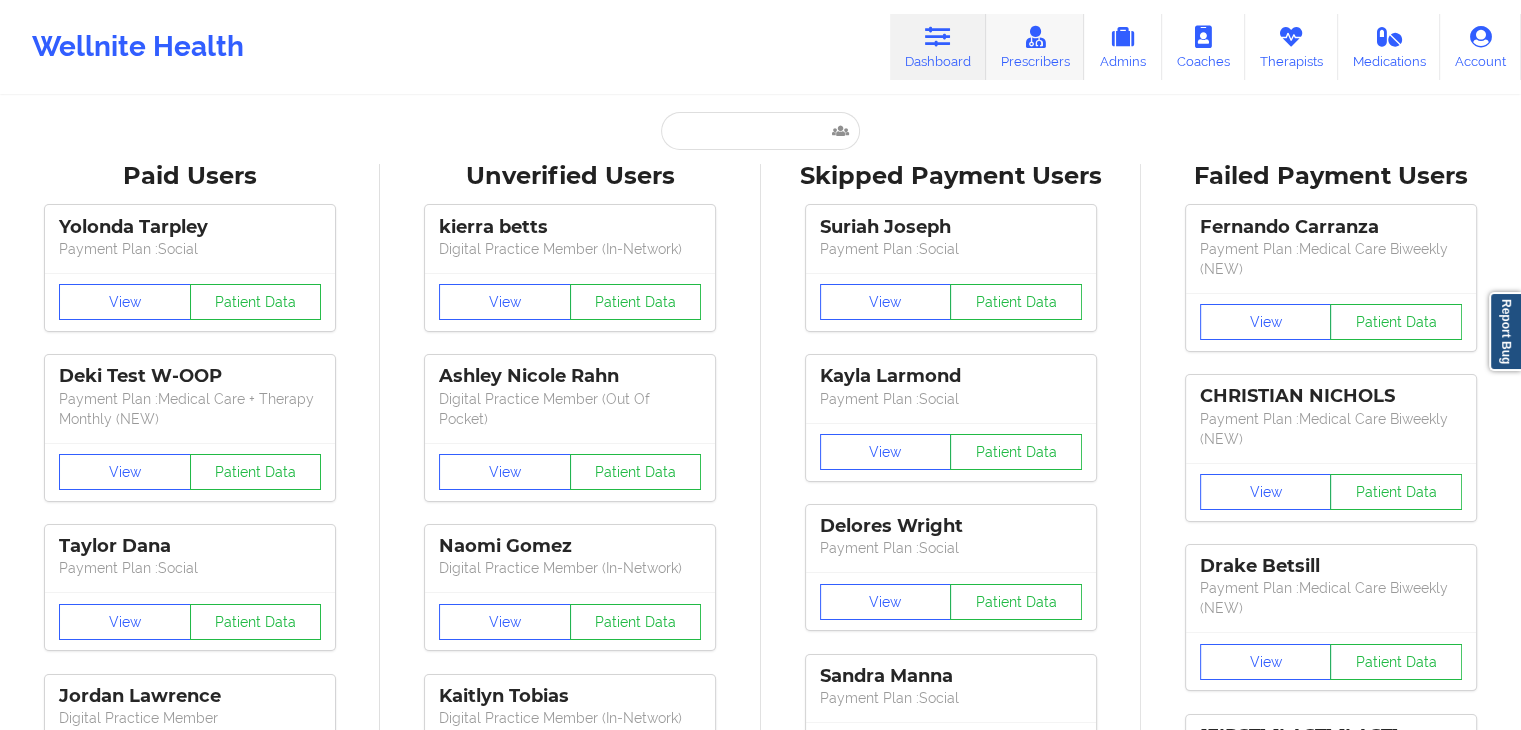 click on "Prescribers" at bounding box center (1035, 47) 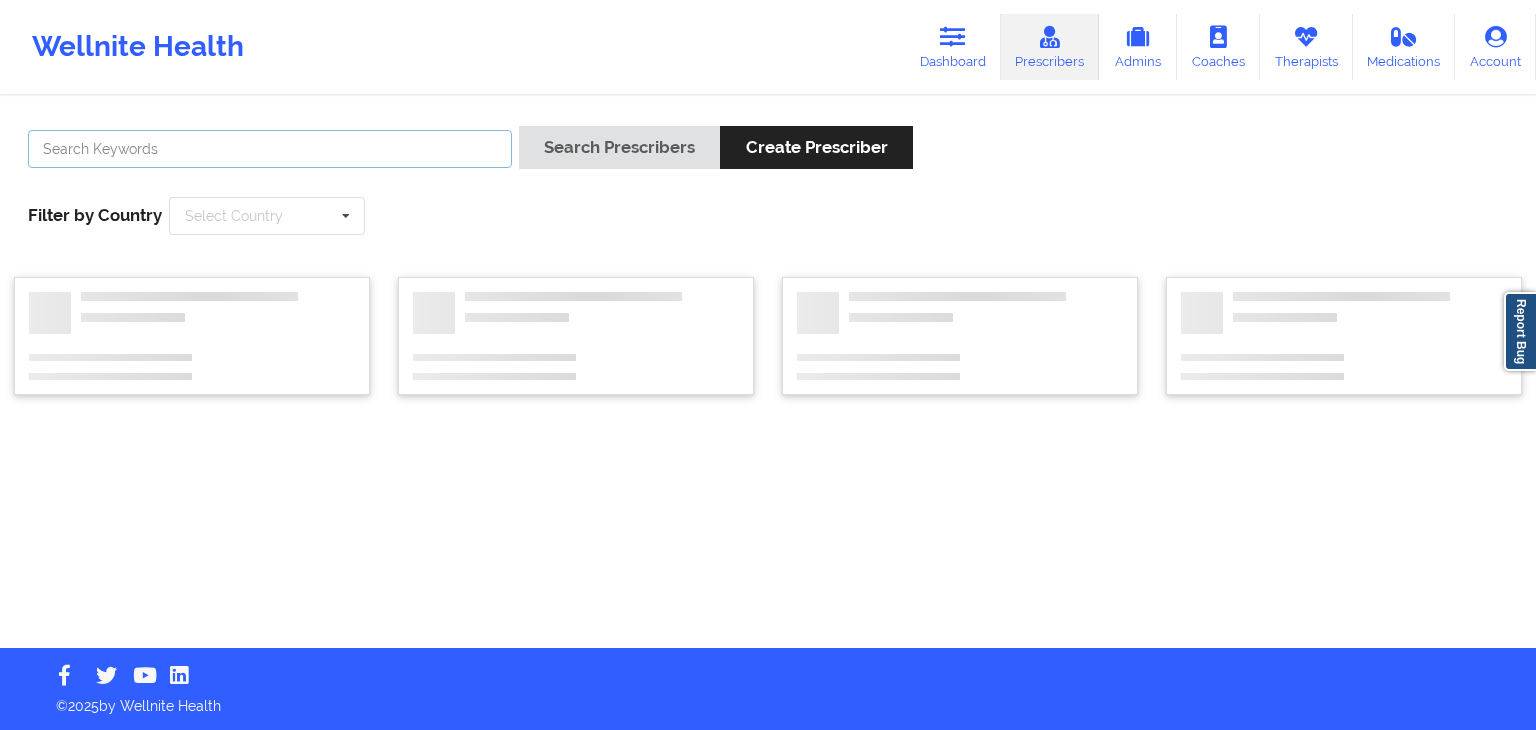 click at bounding box center [270, 149] 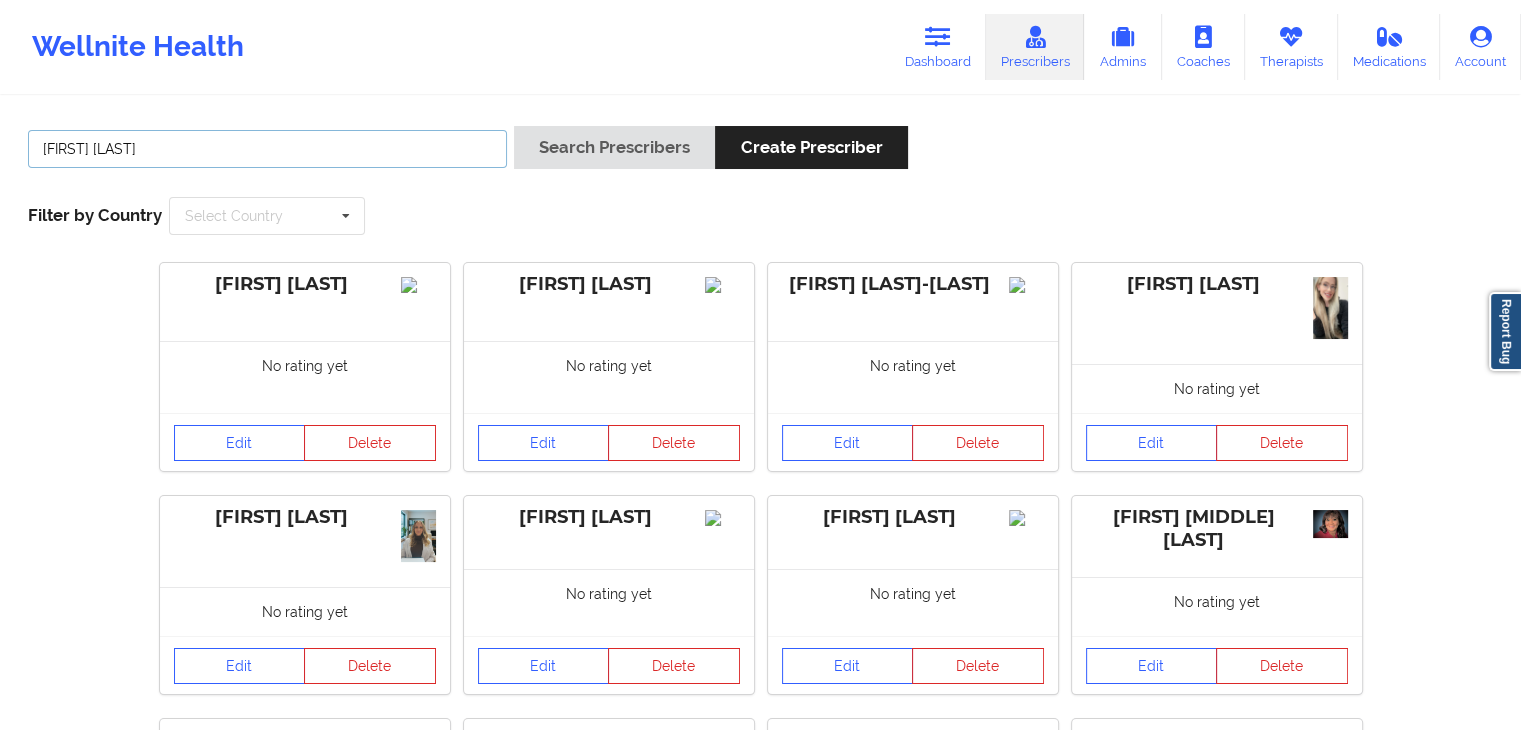 type on "[FIRST] [LAST]" 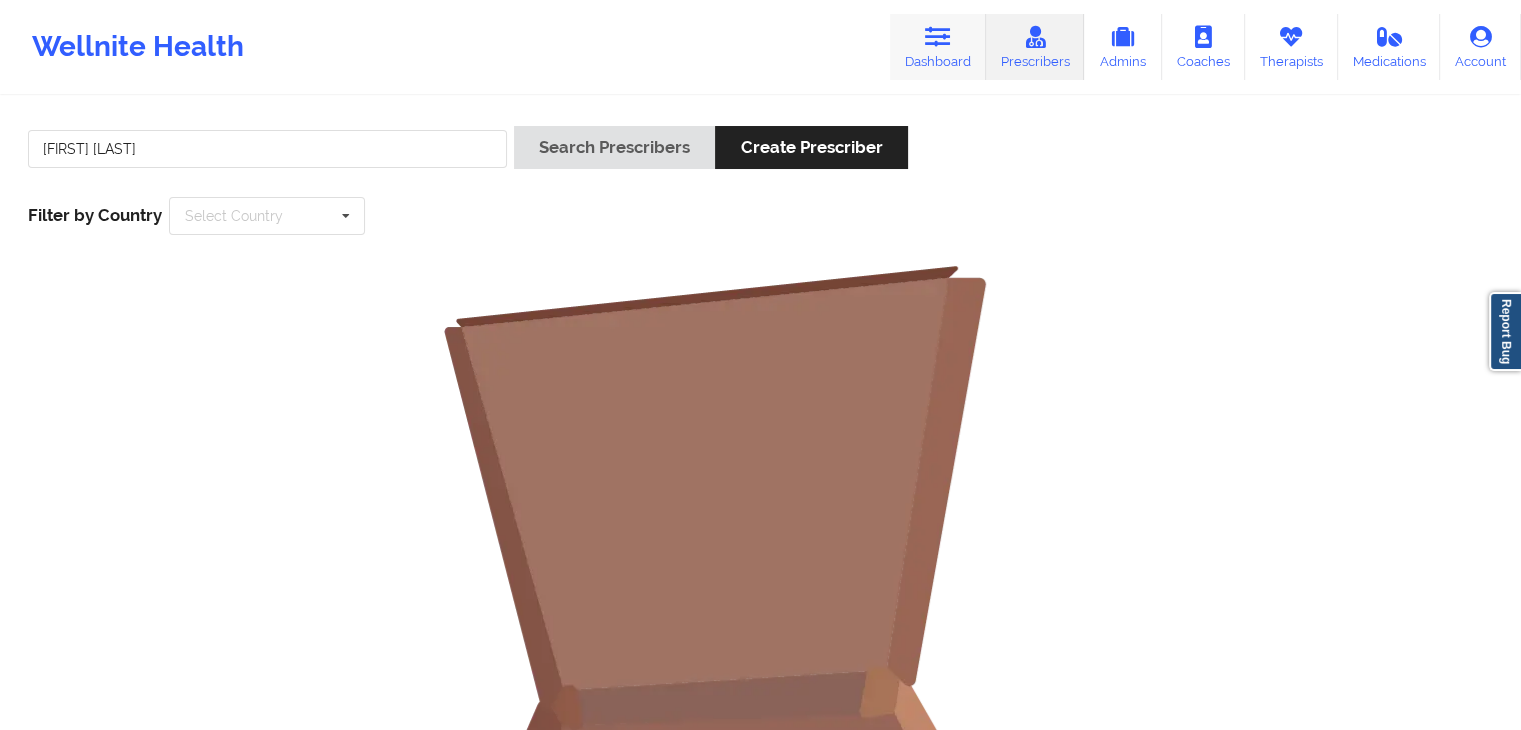 click on "Dashboard" at bounding box center (938, 47) 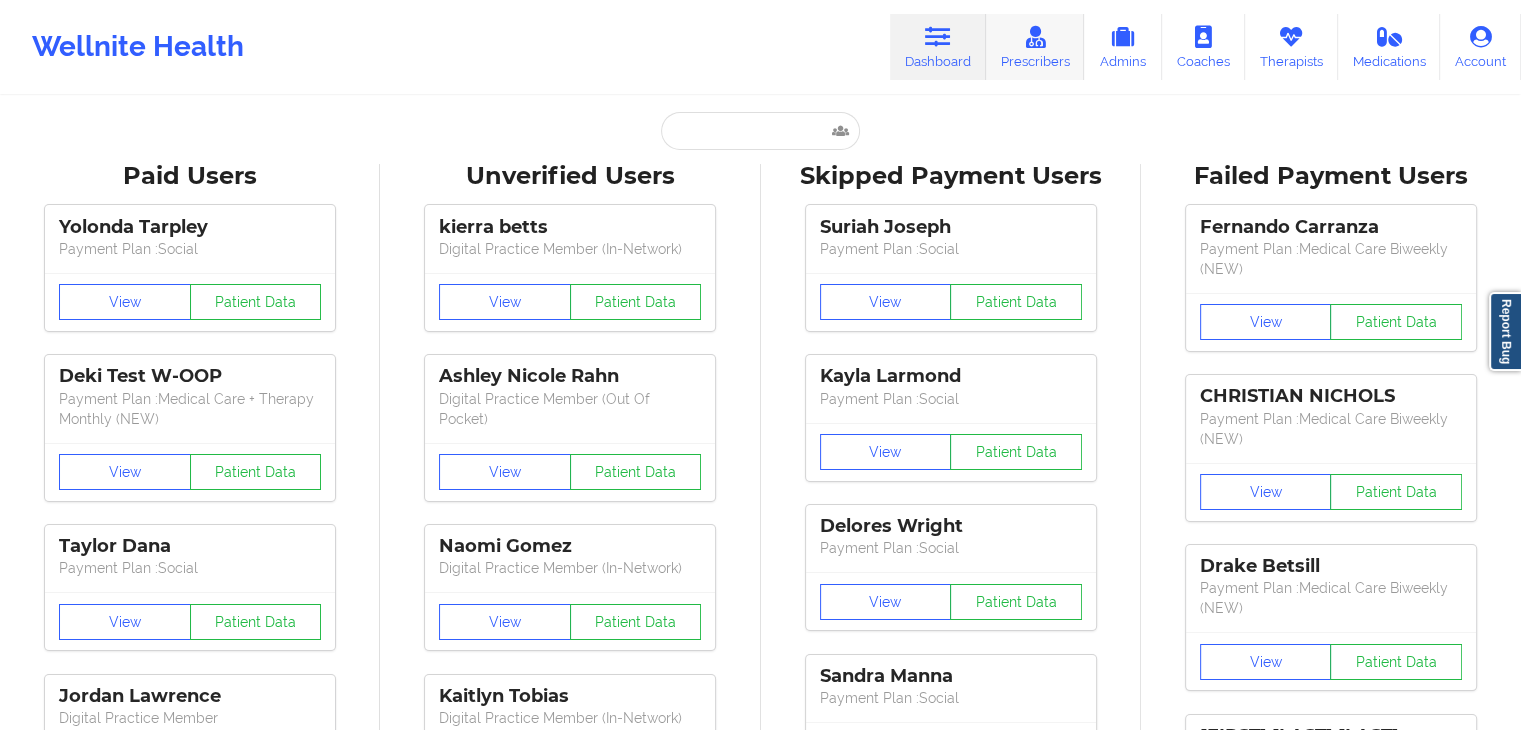 click on "Prescribers" at bounding box center [1035, 47] 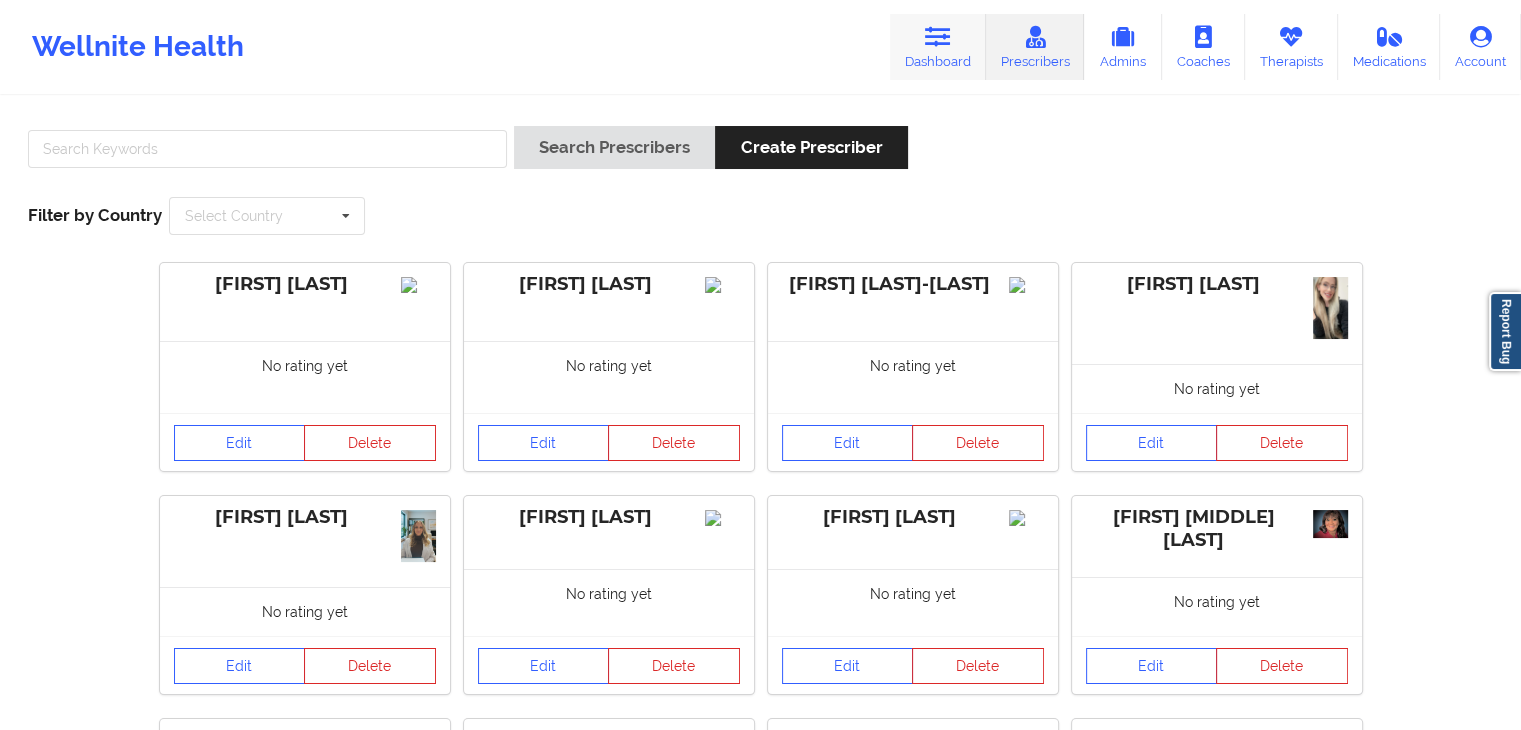 click at bounding box center (938, 37) 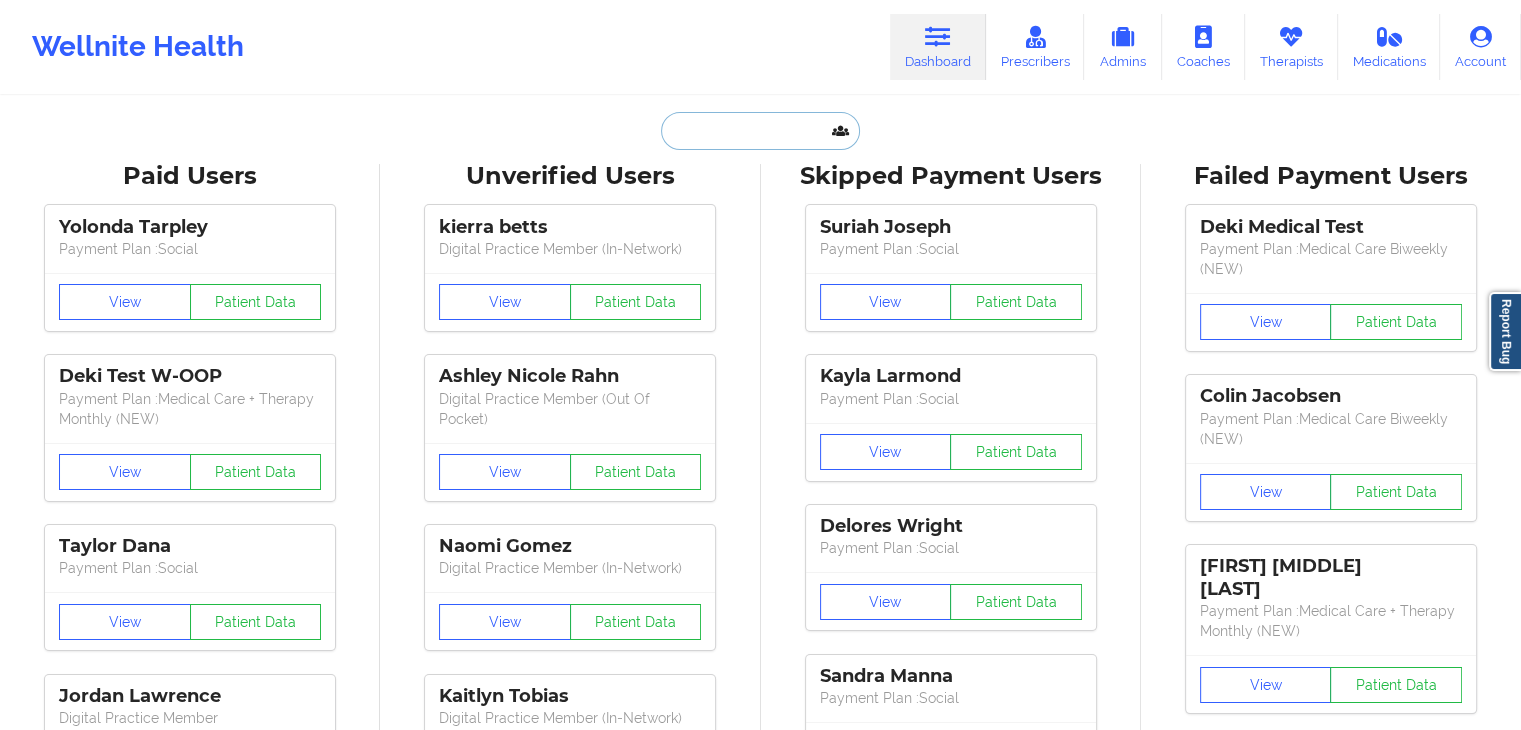 click at bounding box center [760, 131] 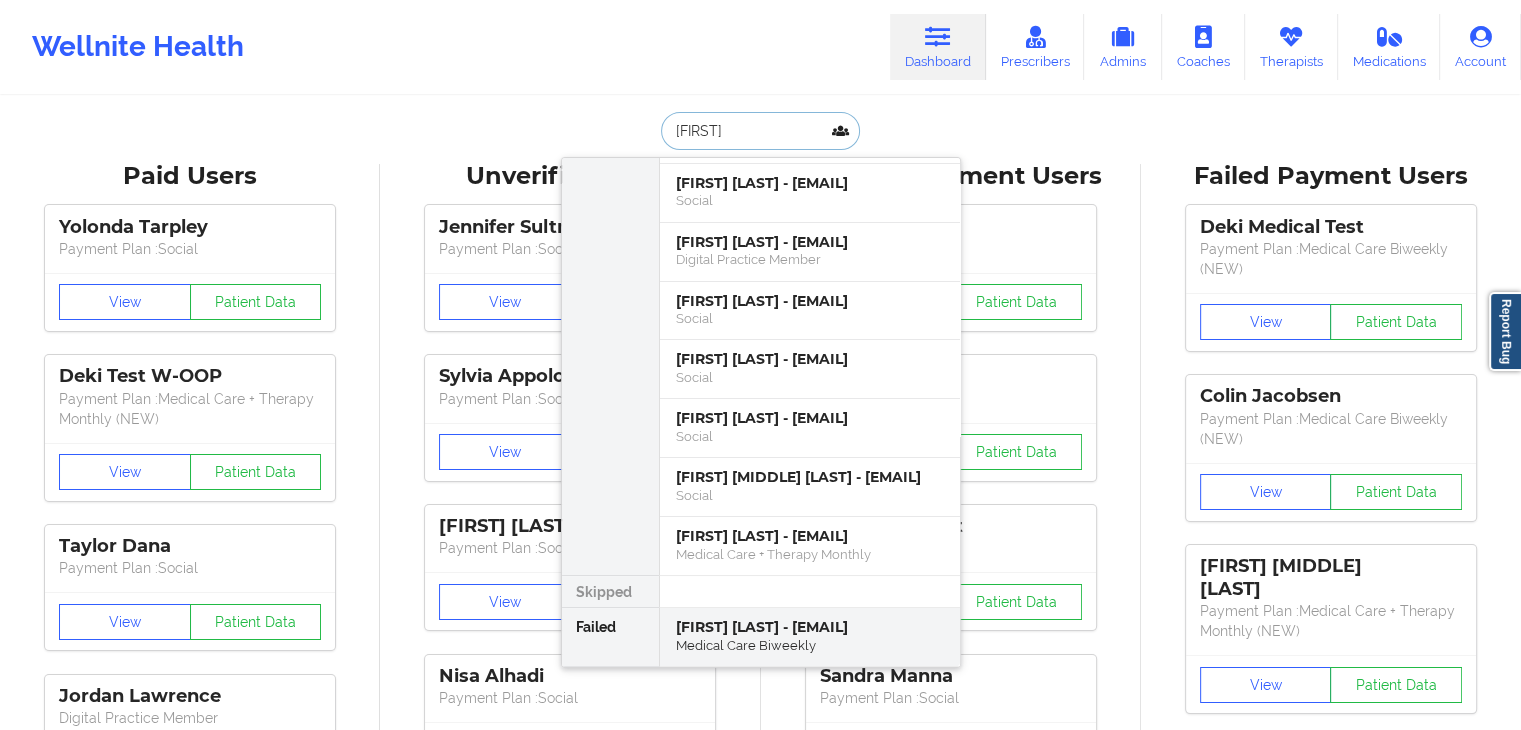 scroll, scrollTop: 0, scrollLeft: 0, axis: both 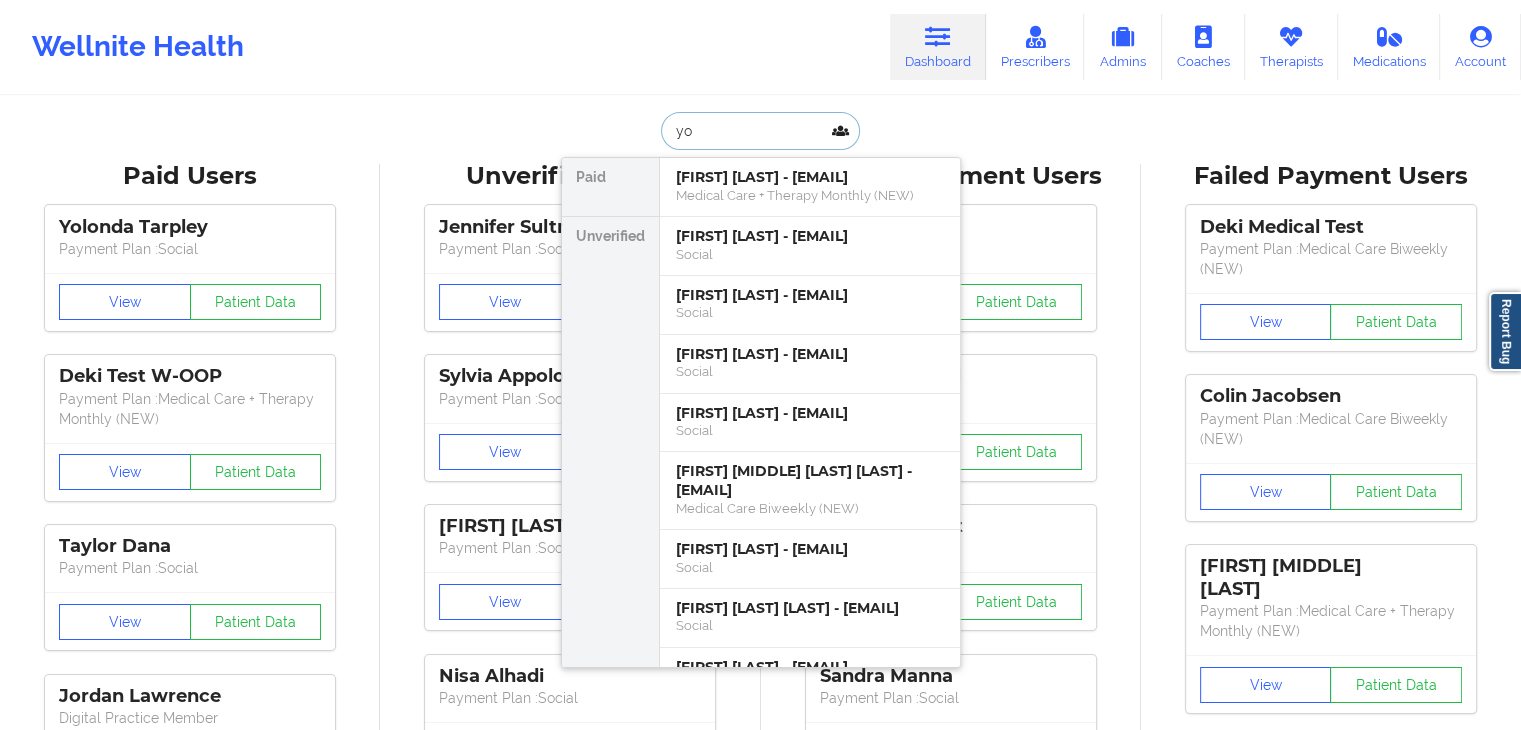 type on "y" 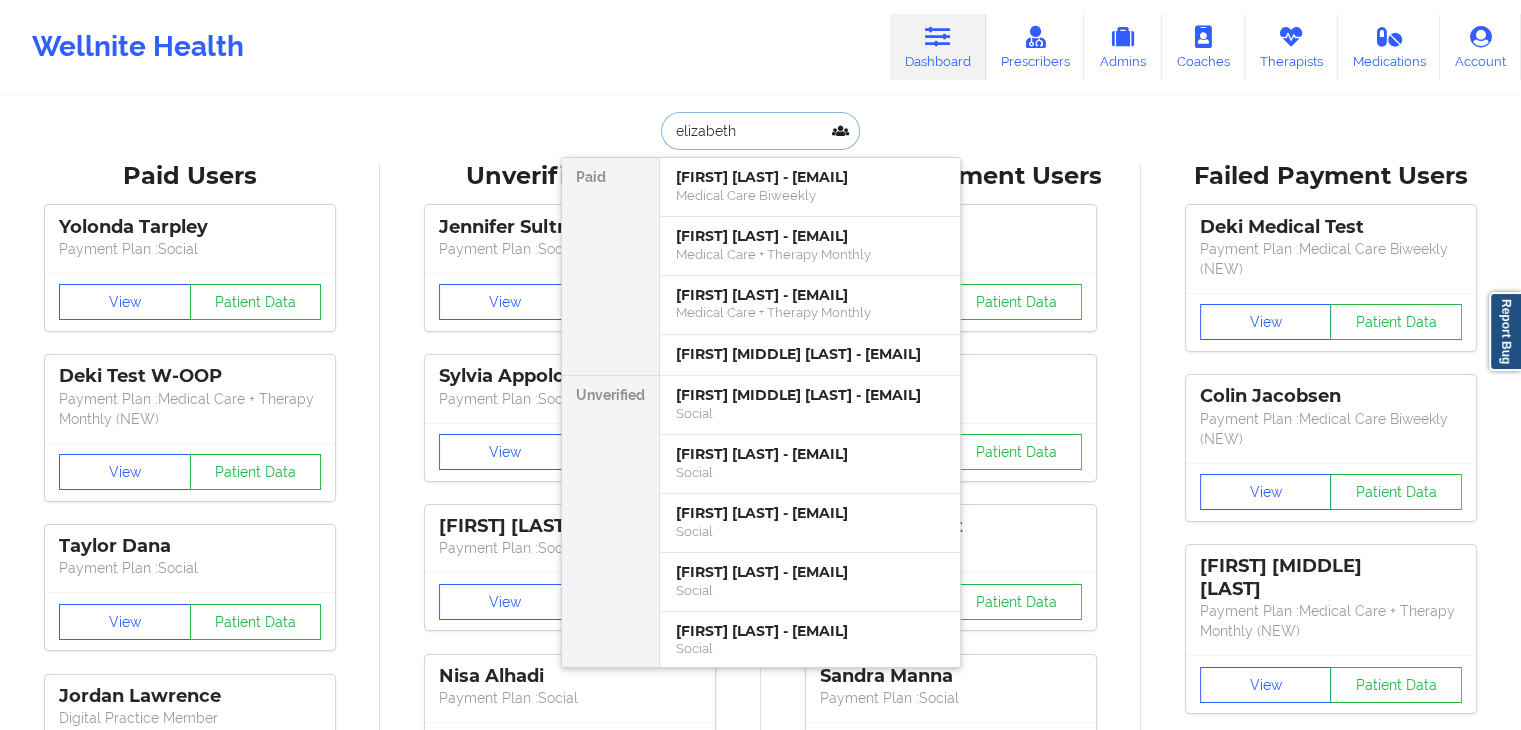 type on "[FIRST] [LAST]" 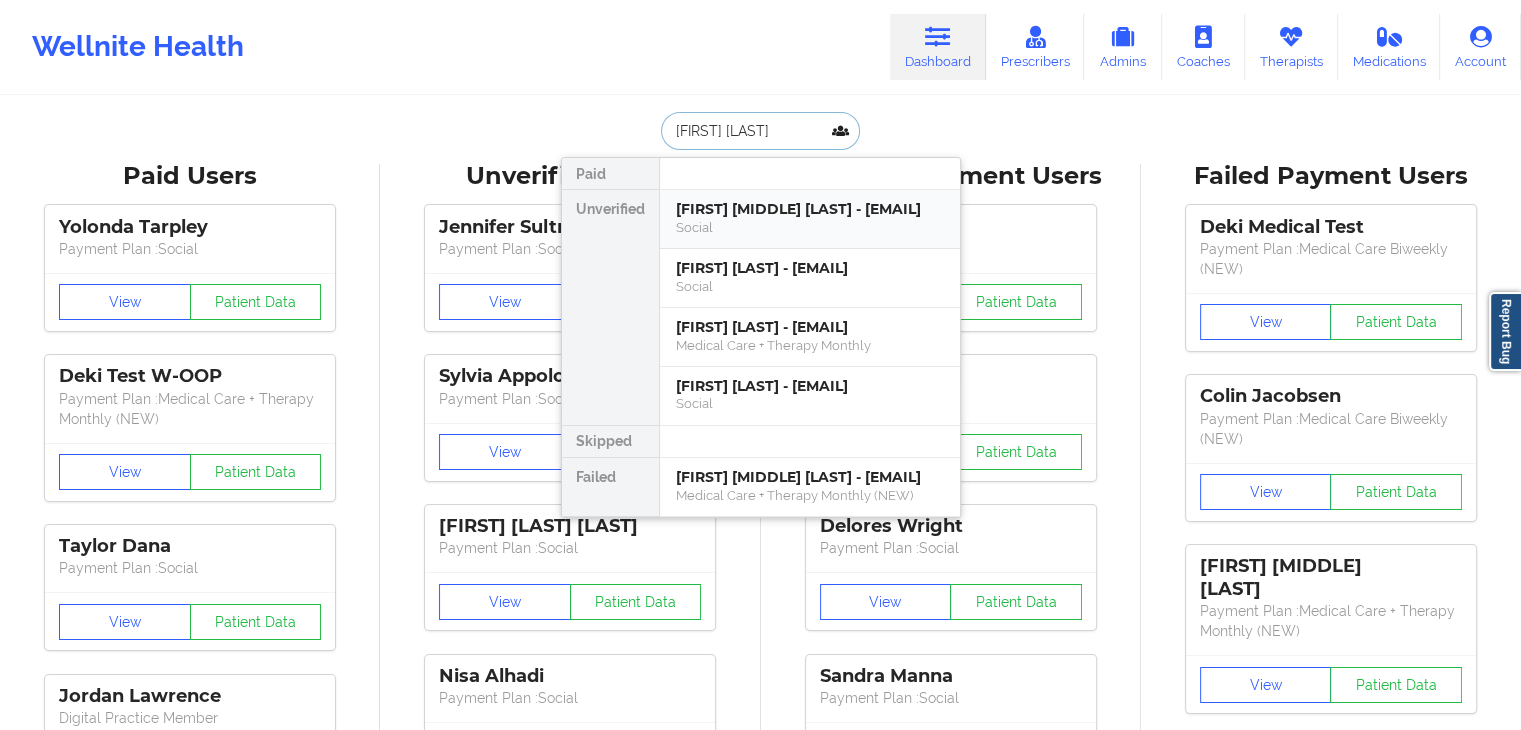 click on "Social" at bounding box center [810, 227] 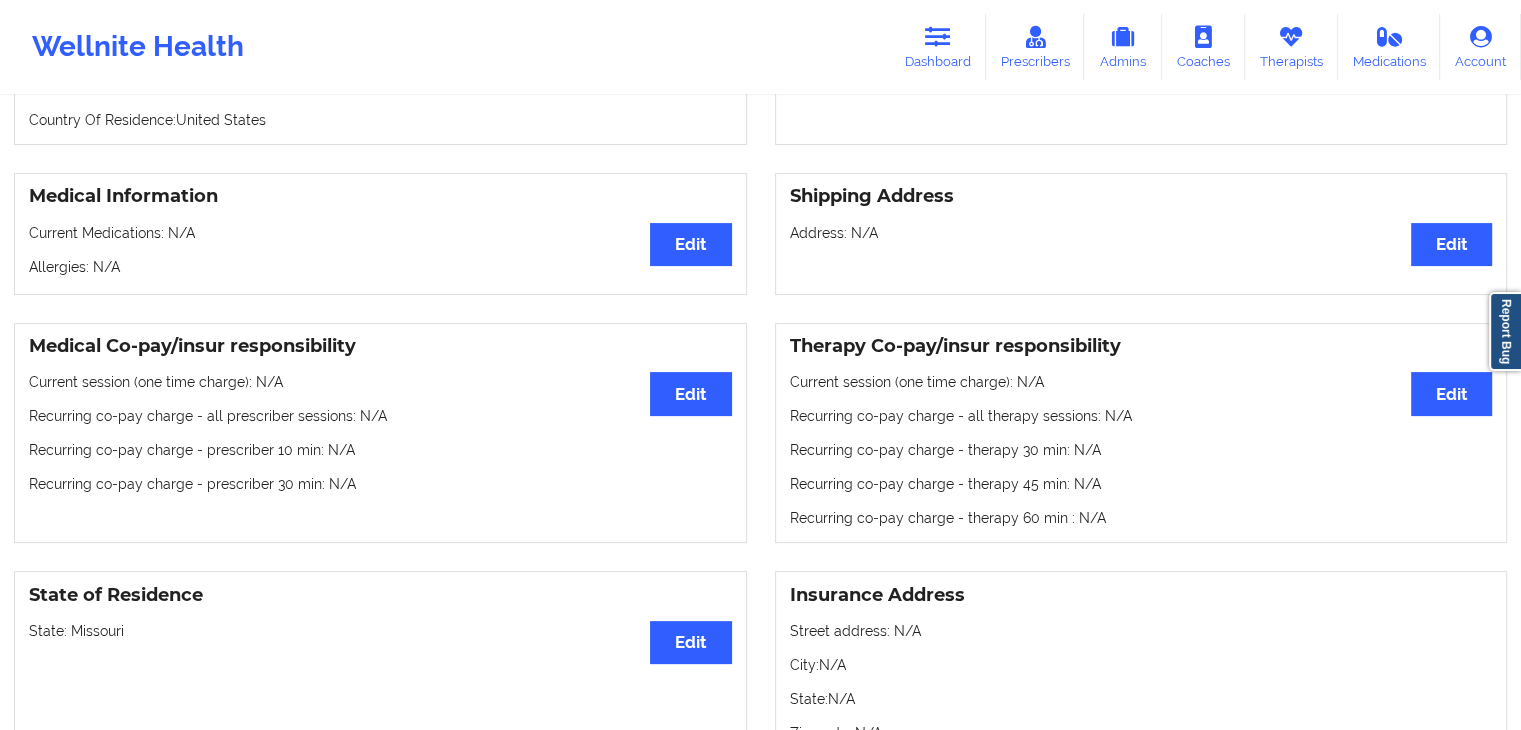 scroll, scrollTop: 386, scrollLeft: 0, axis: vertical 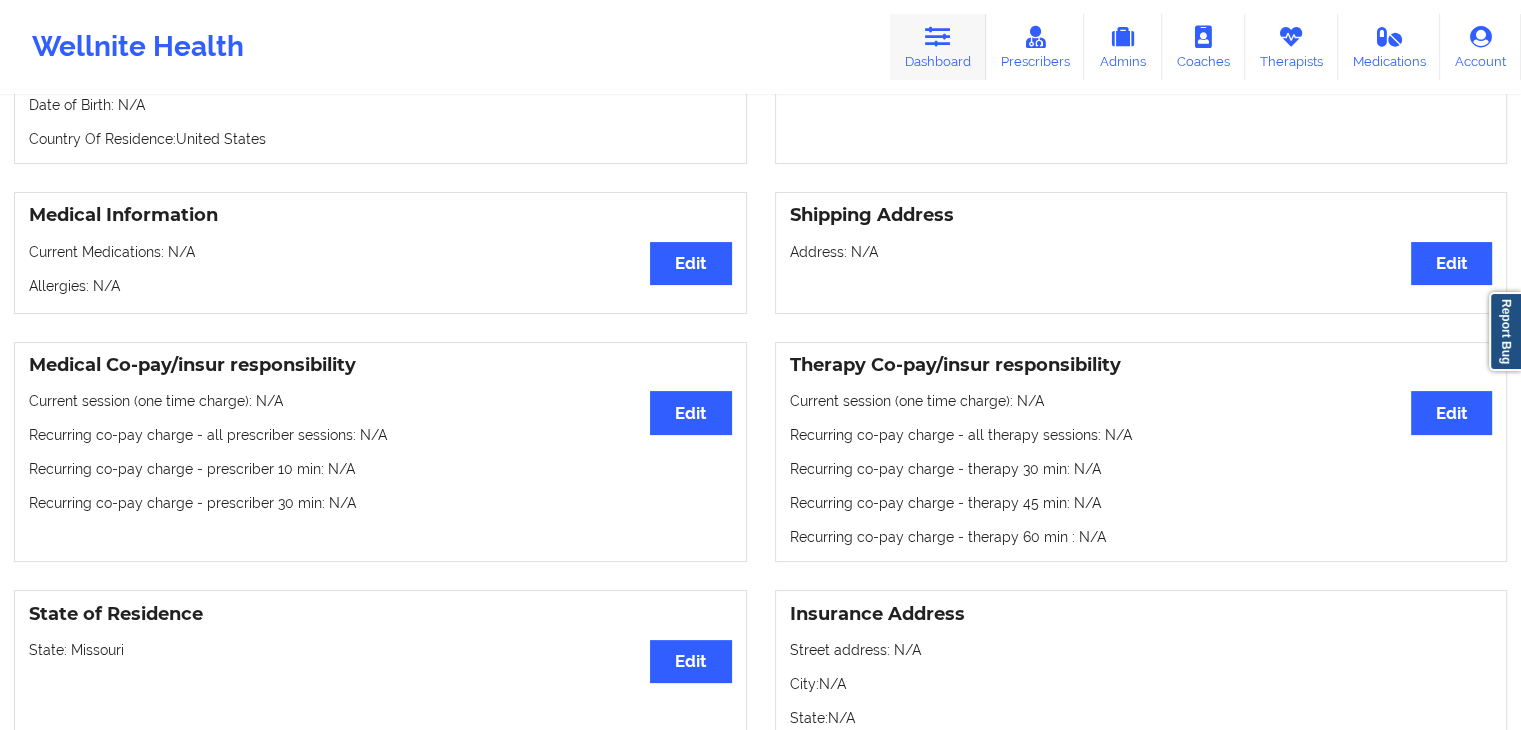 click on "Dashboard" at bounding box center (938, 47) 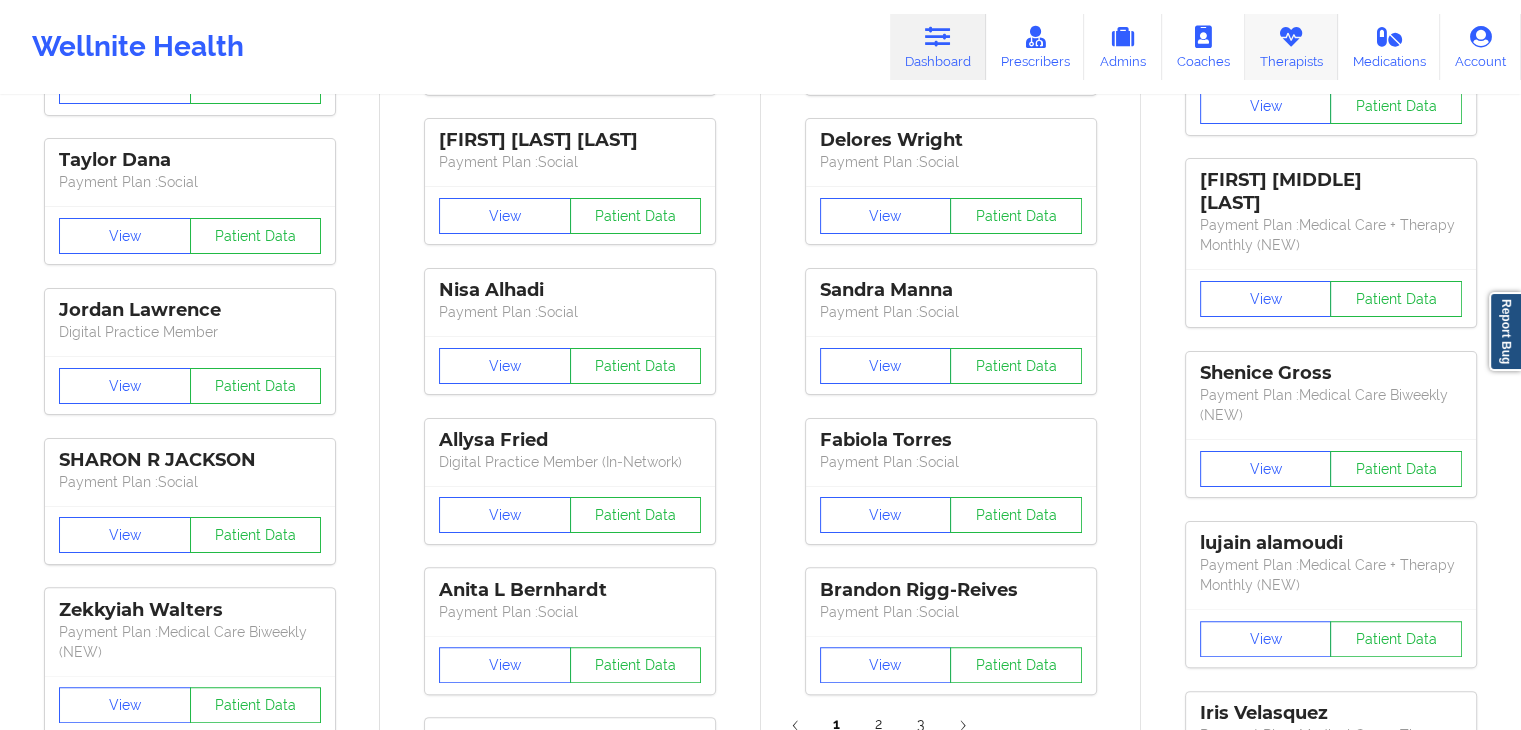 click on "Therapists" at bounding box center (1291, 47) 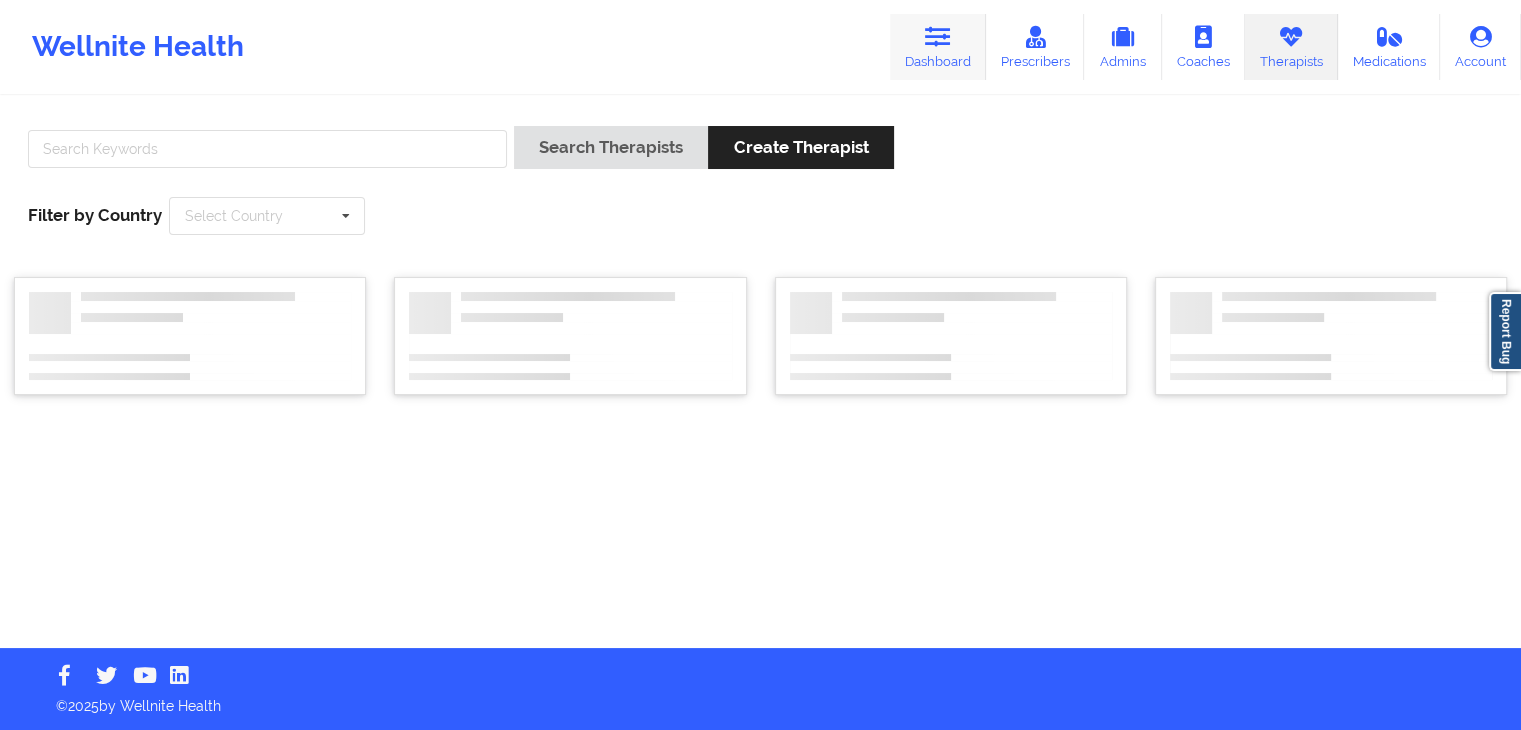scroll, scrollTop: 0, scrollLeft: 0, axis: both 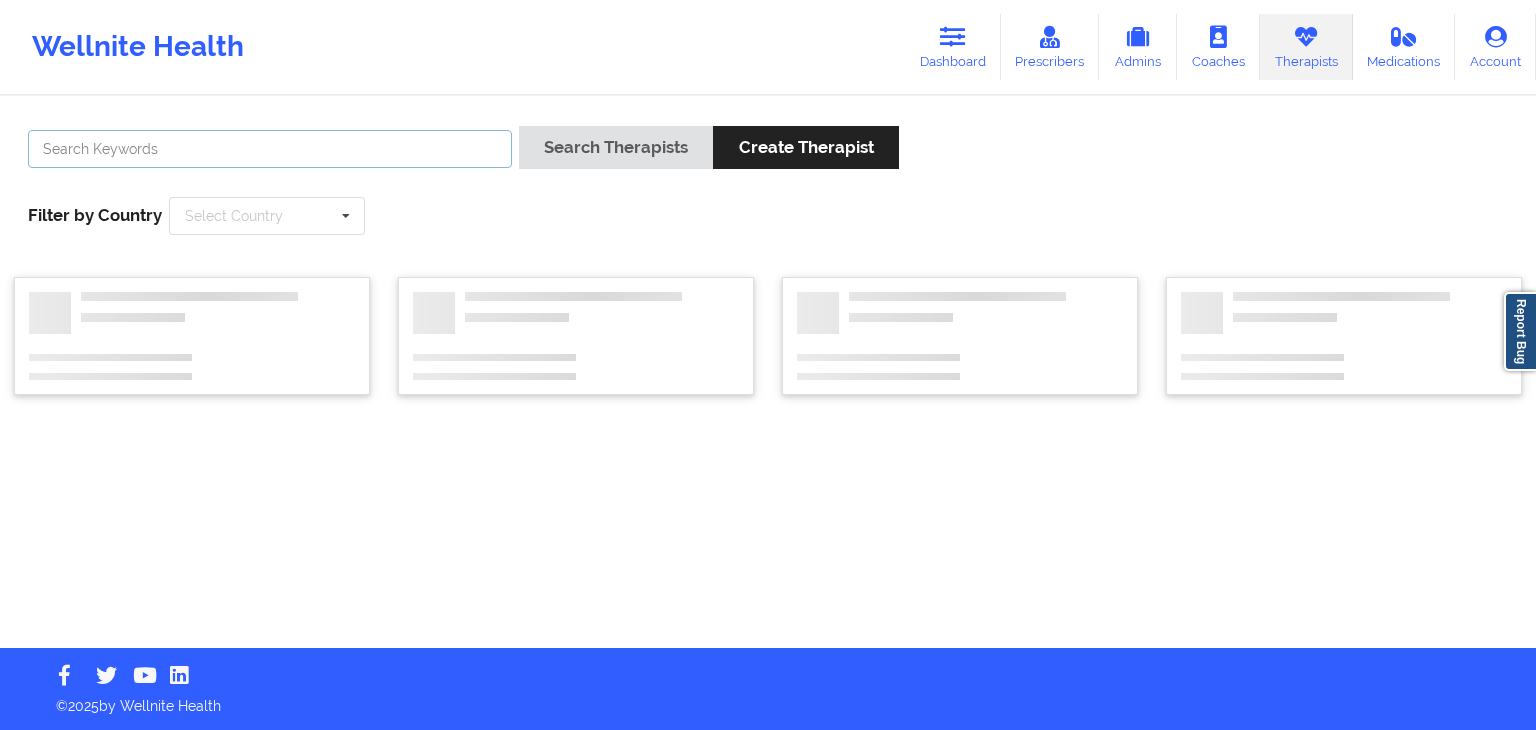 click at bounding box center [270, 149] 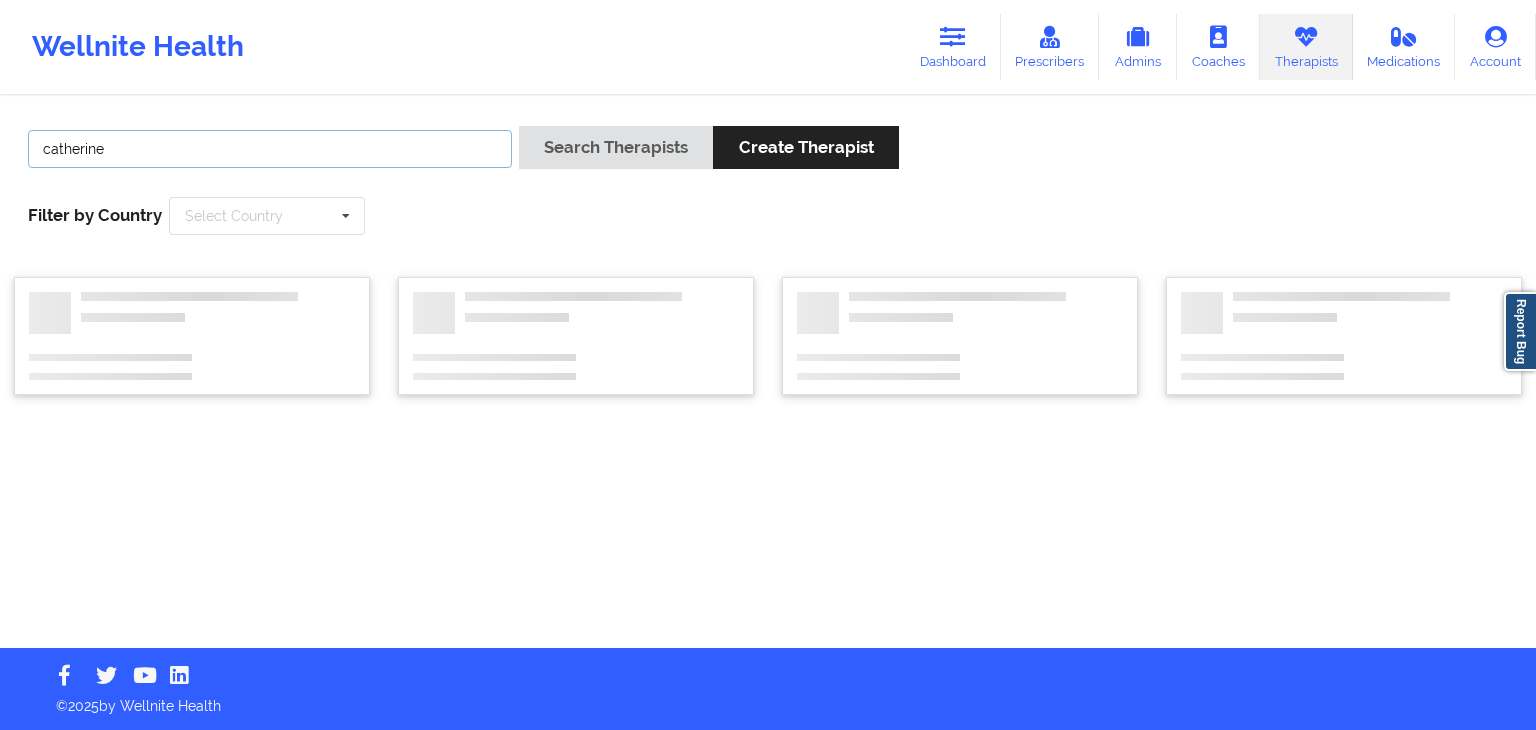 click on "Search Therapists" at bounding box center [616, 147] 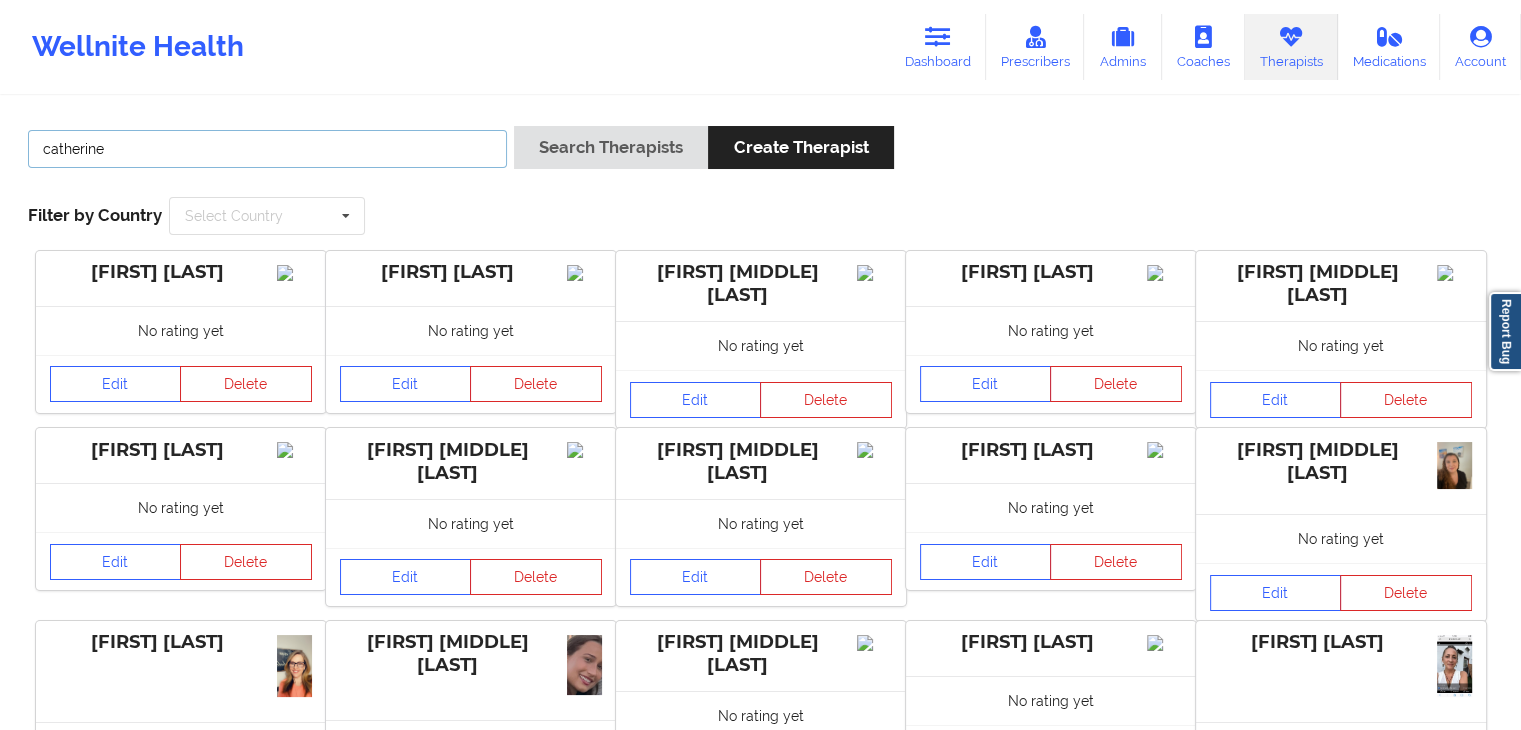 click on "catherine" at bounding box center (267, 149) 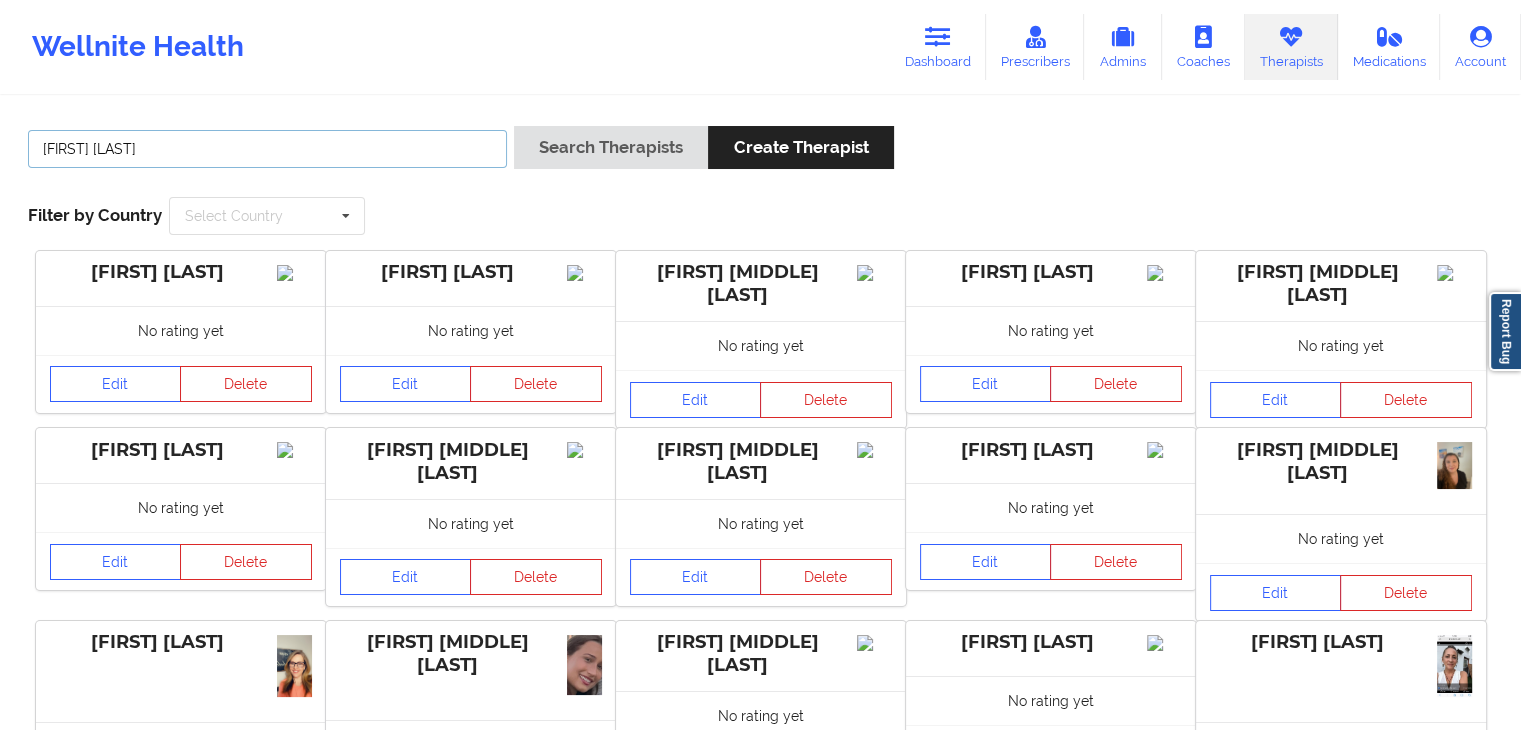 click on "Search Therapists" at bounding box center [611, 147] 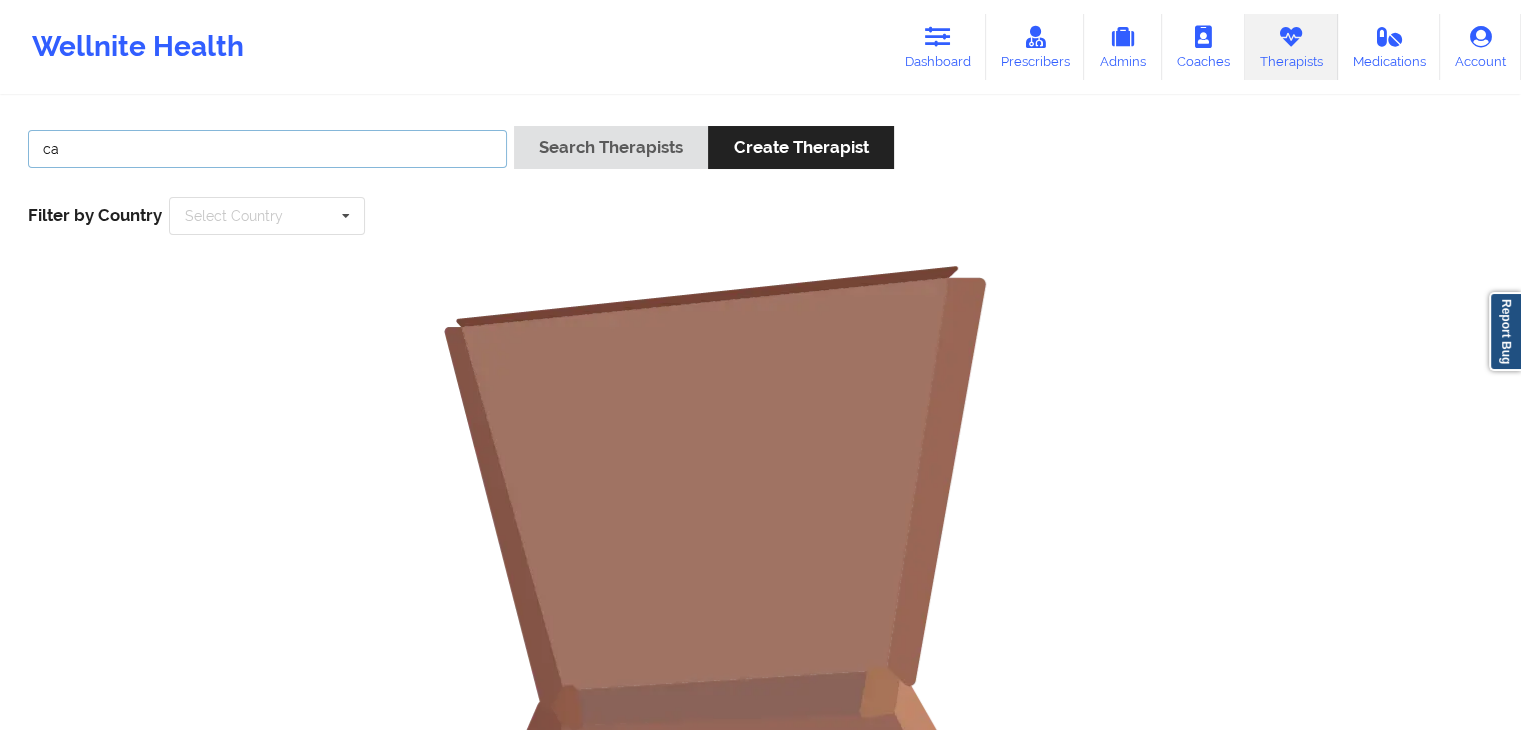 type on "c" 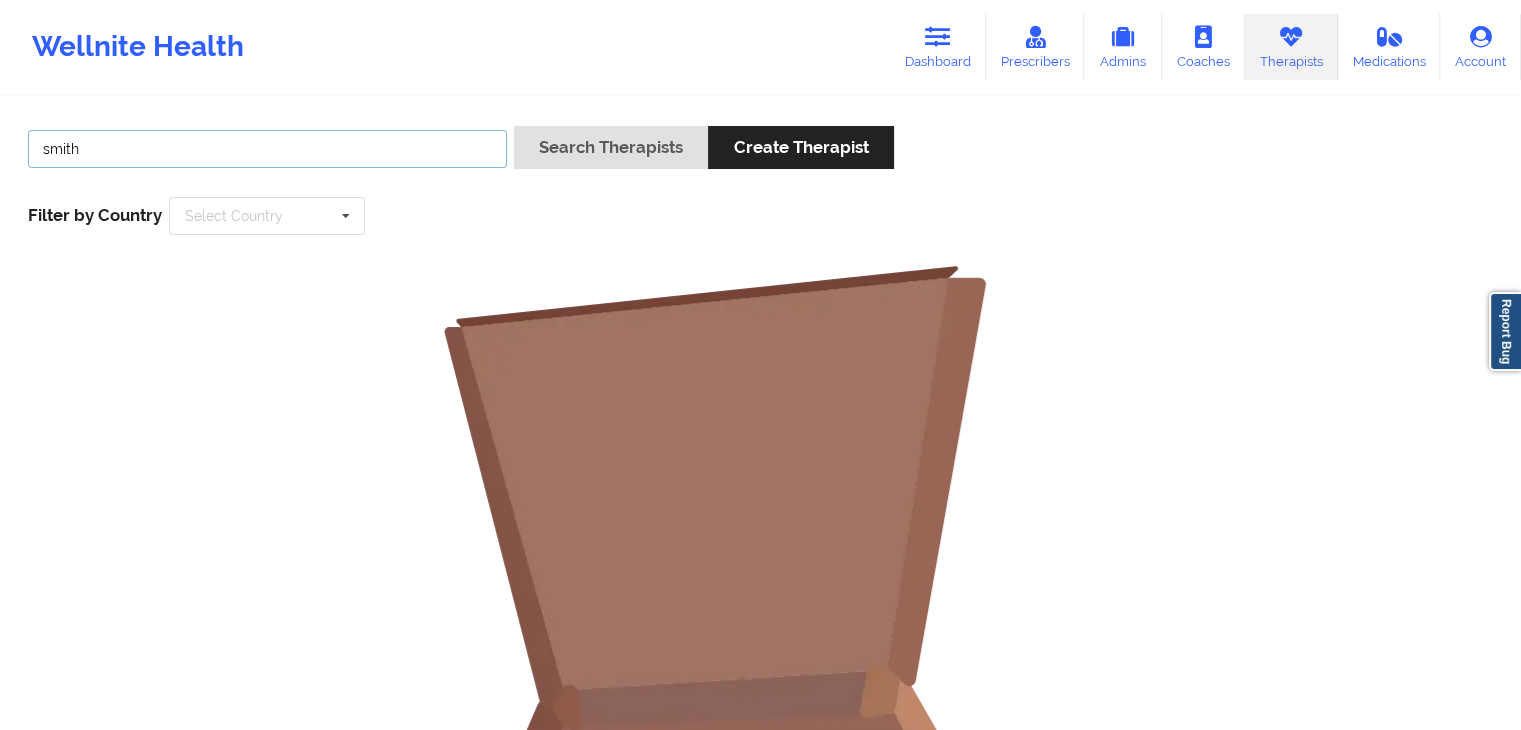 click on "Search Therapists" at bounding box center [611, 147] 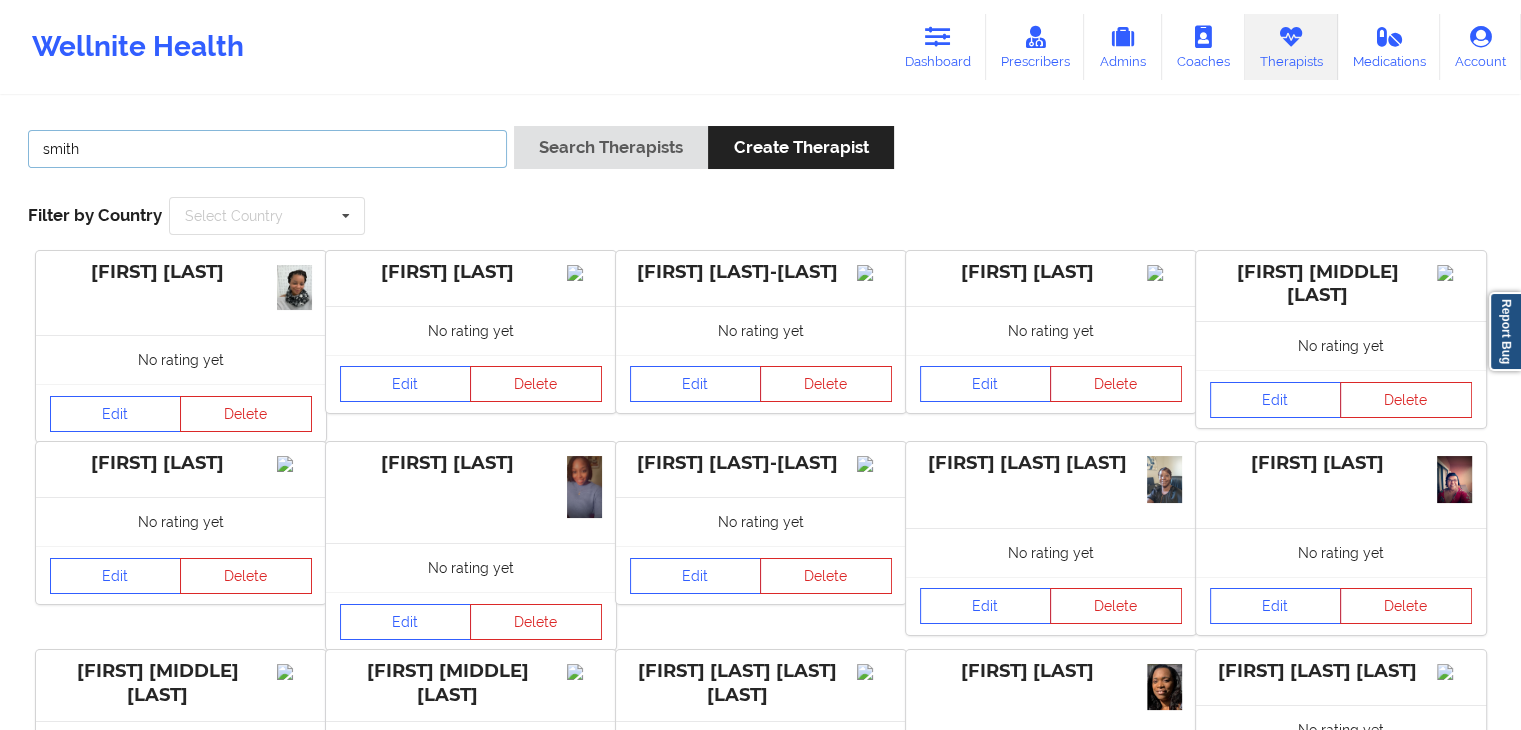 click on "smith" at bounding box center [267, 149] 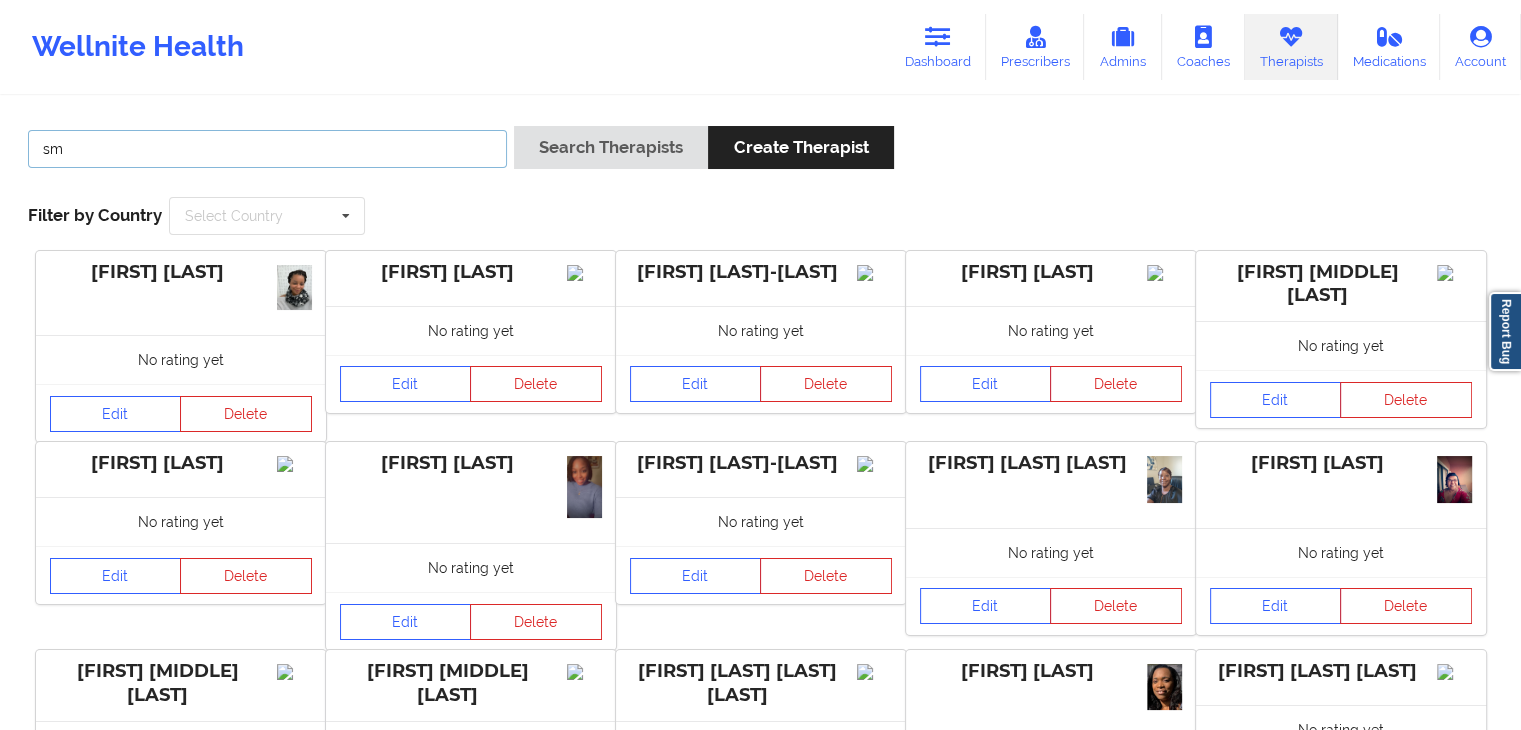 type on "s" 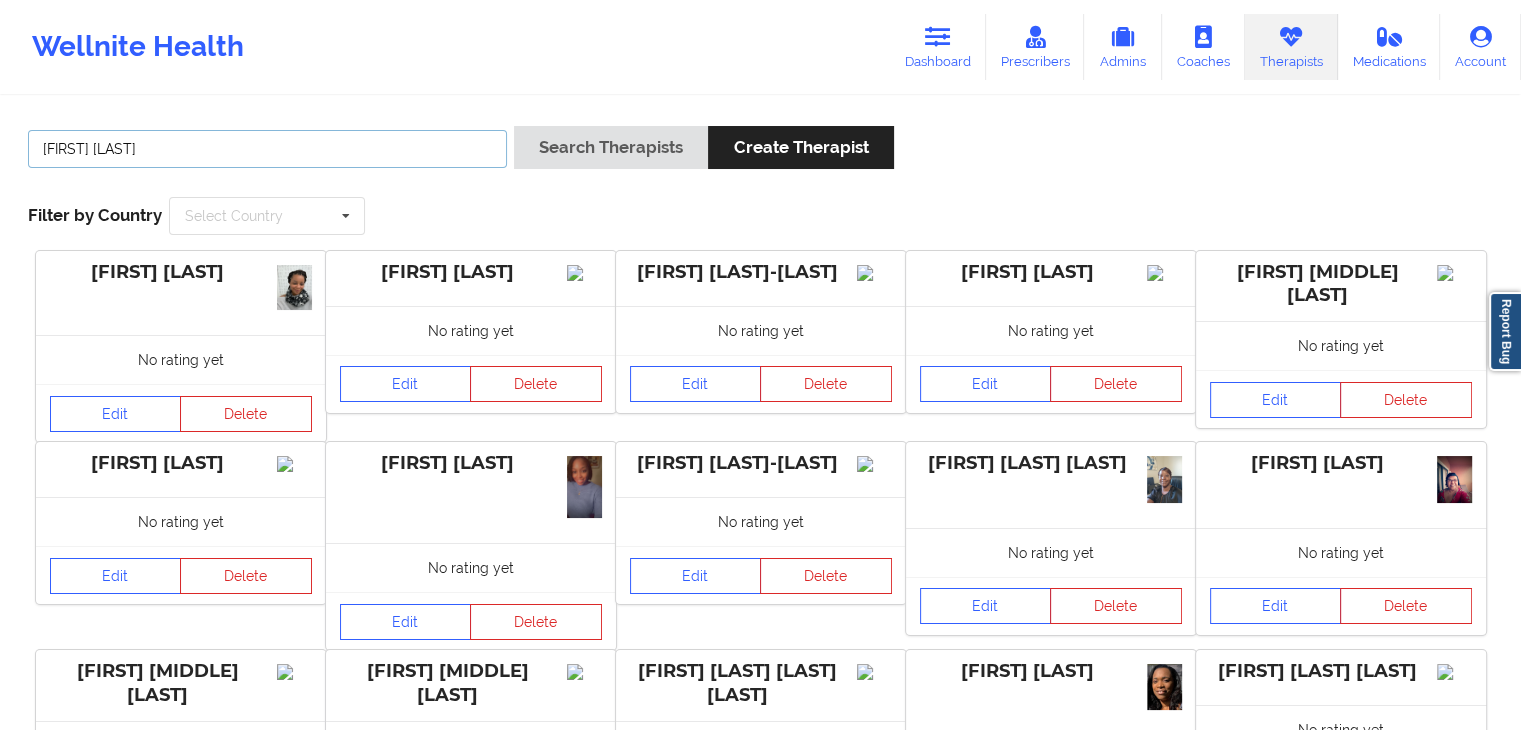 type on "[FIRST] [LAST]" 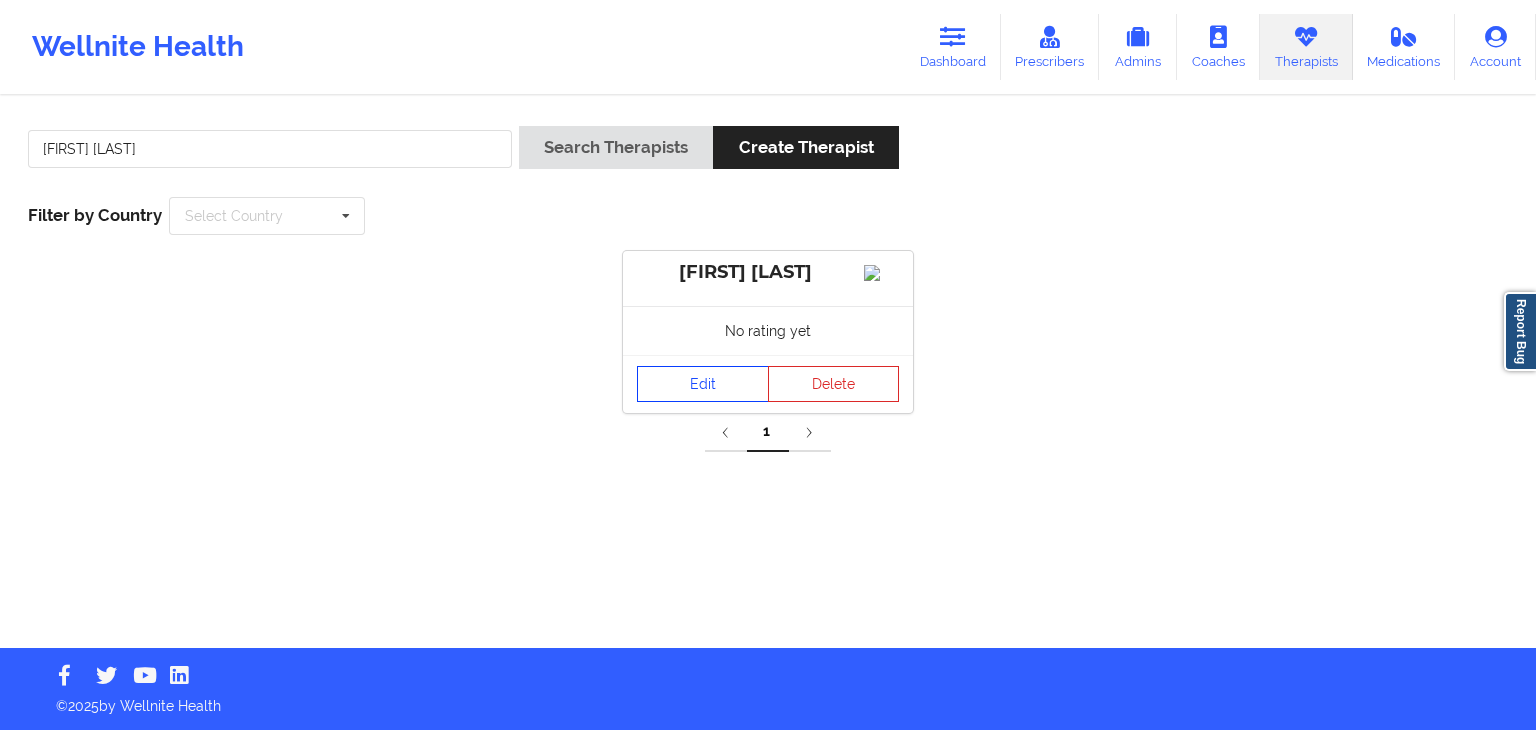 click on "Edit" at bounding box center (703, 384) 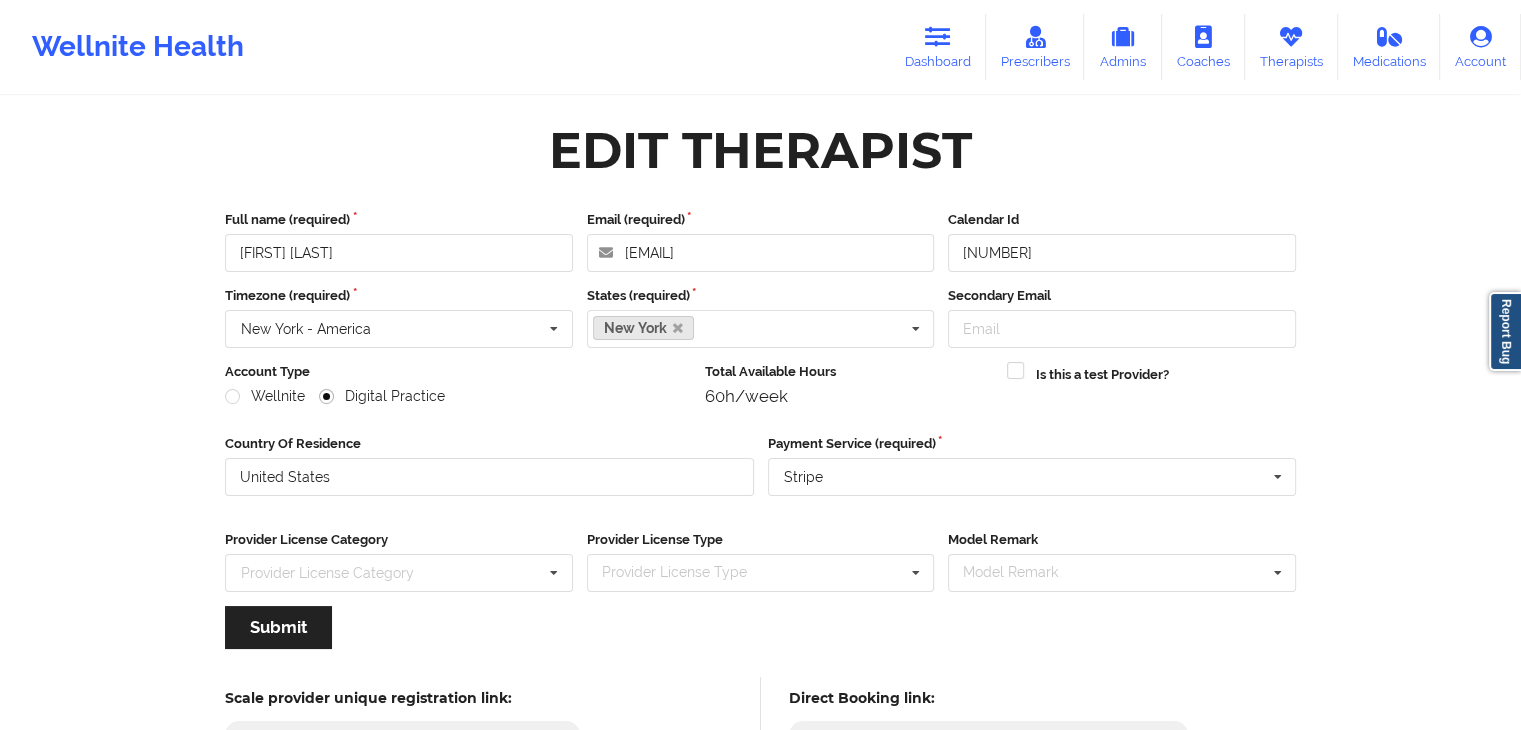 scroll, scrollTop: 166, scrollLeft: 0, axis: vertical 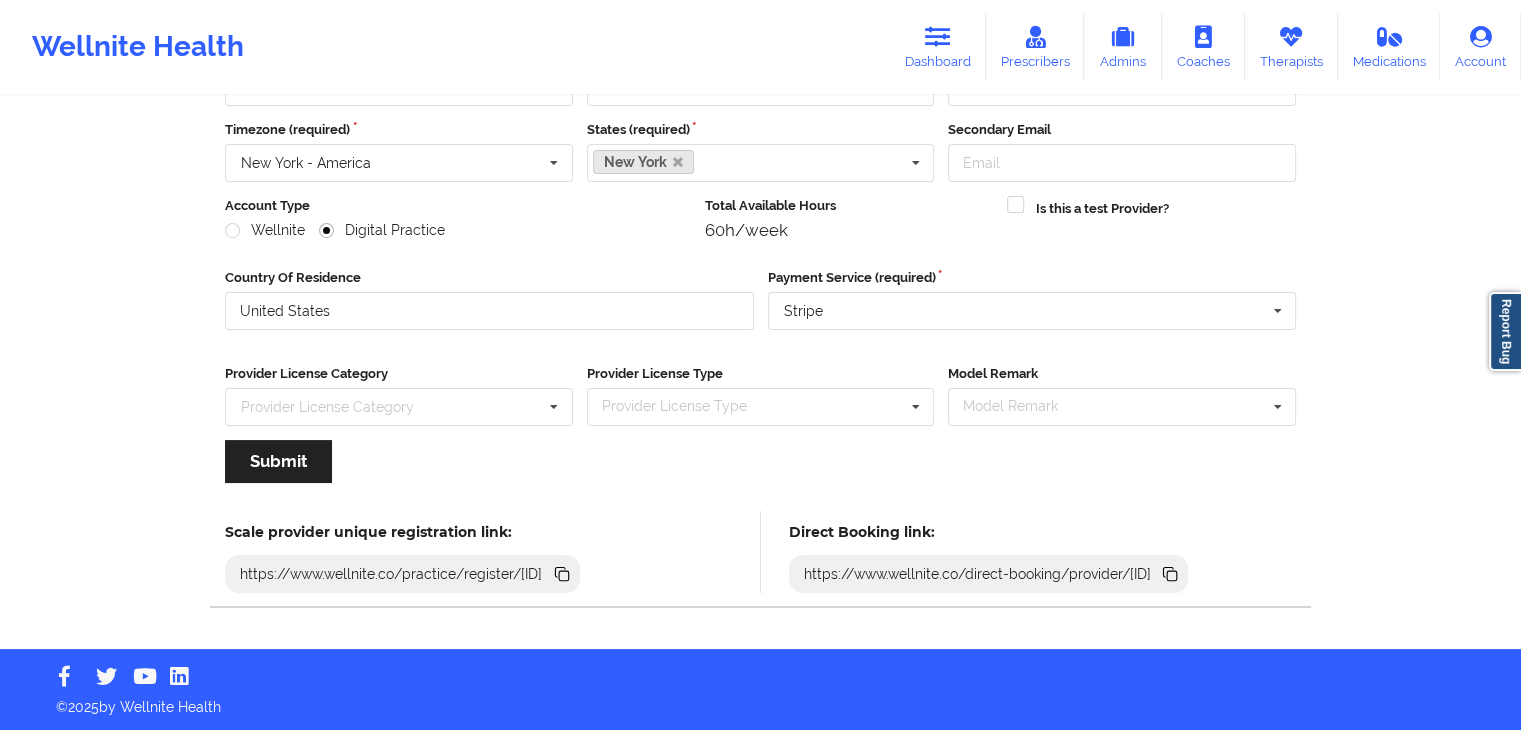 click 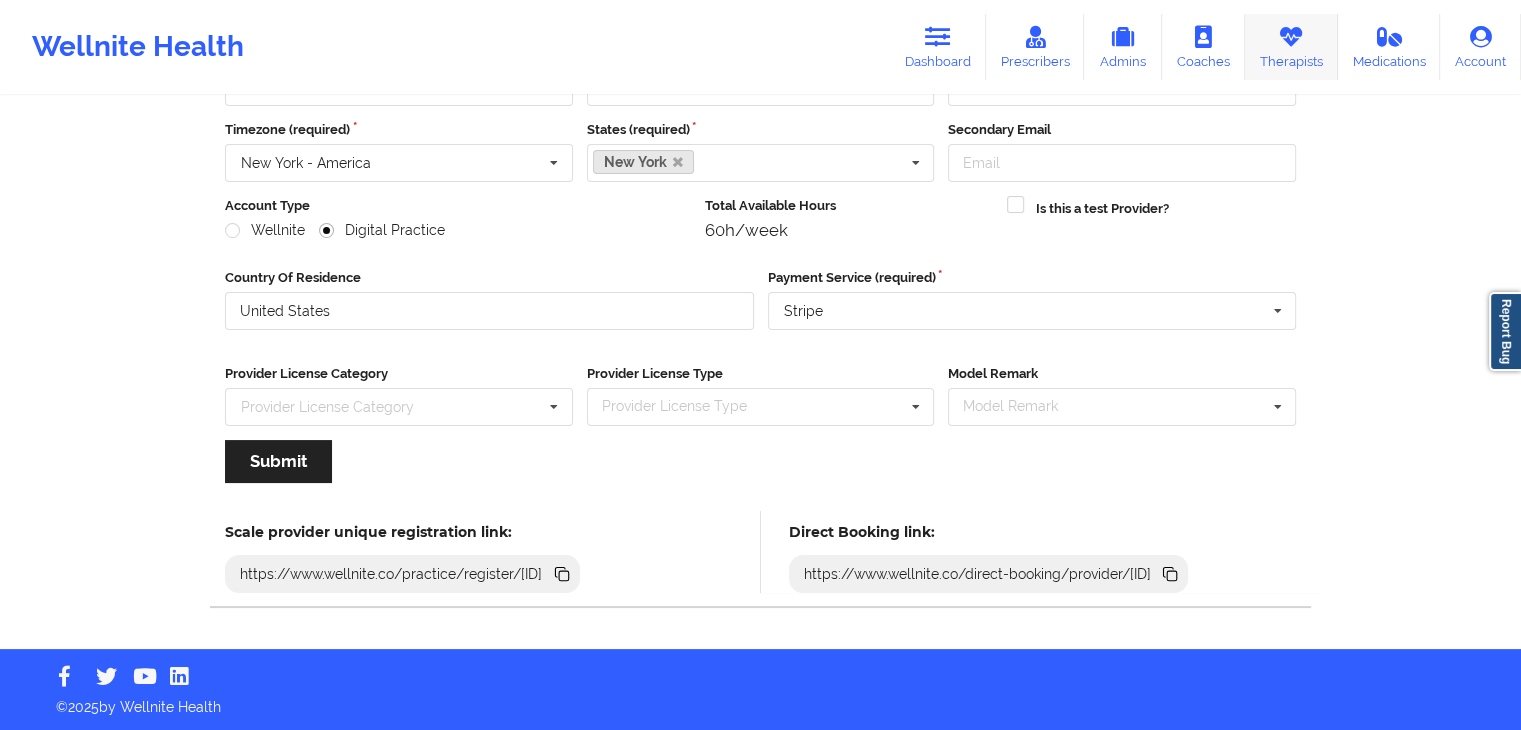 click on "Therapists" at bounding box center [1291, 47] 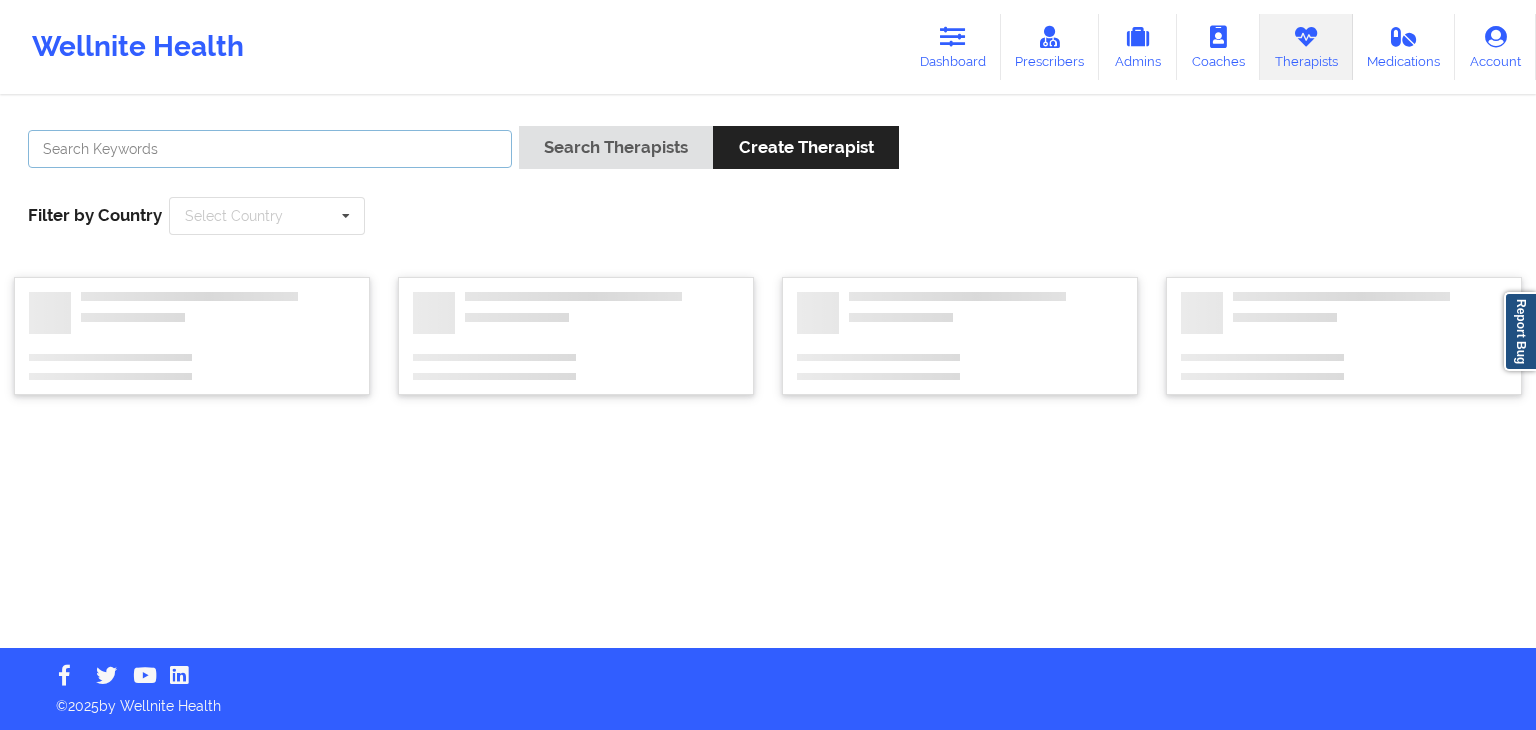 click at bounding box center [270, 149] 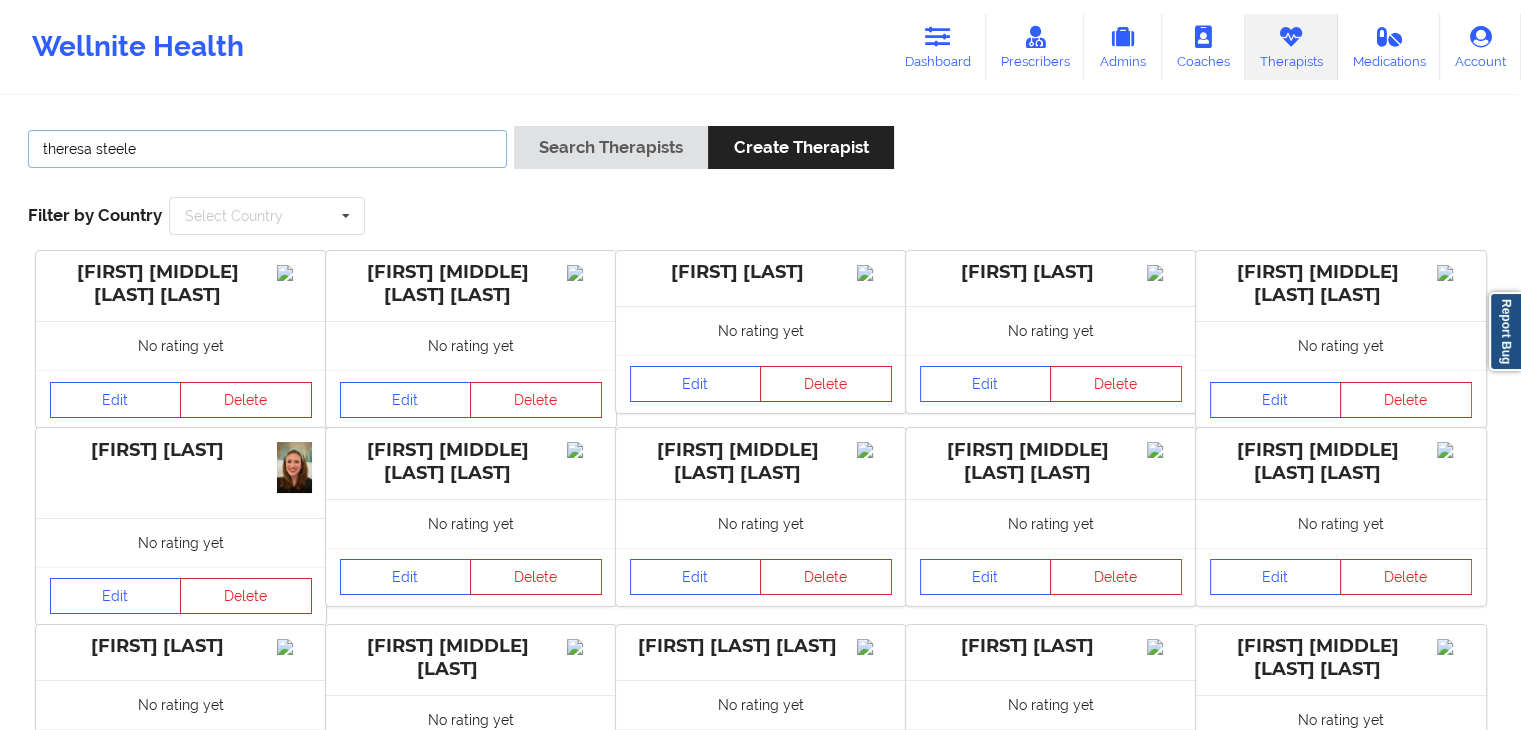 type on "theresa steele" 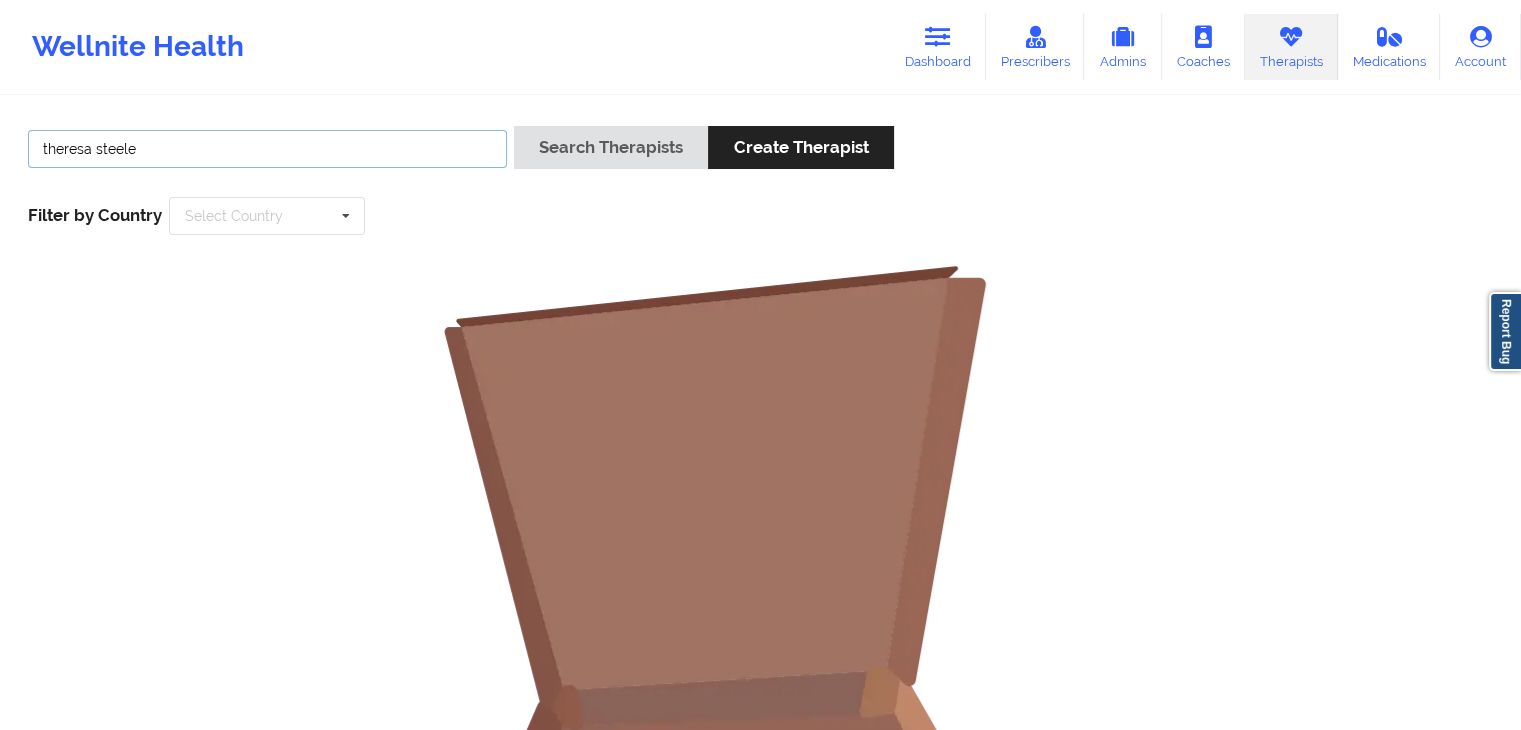 click on "theresa steele" at bounding box center (267, 149) 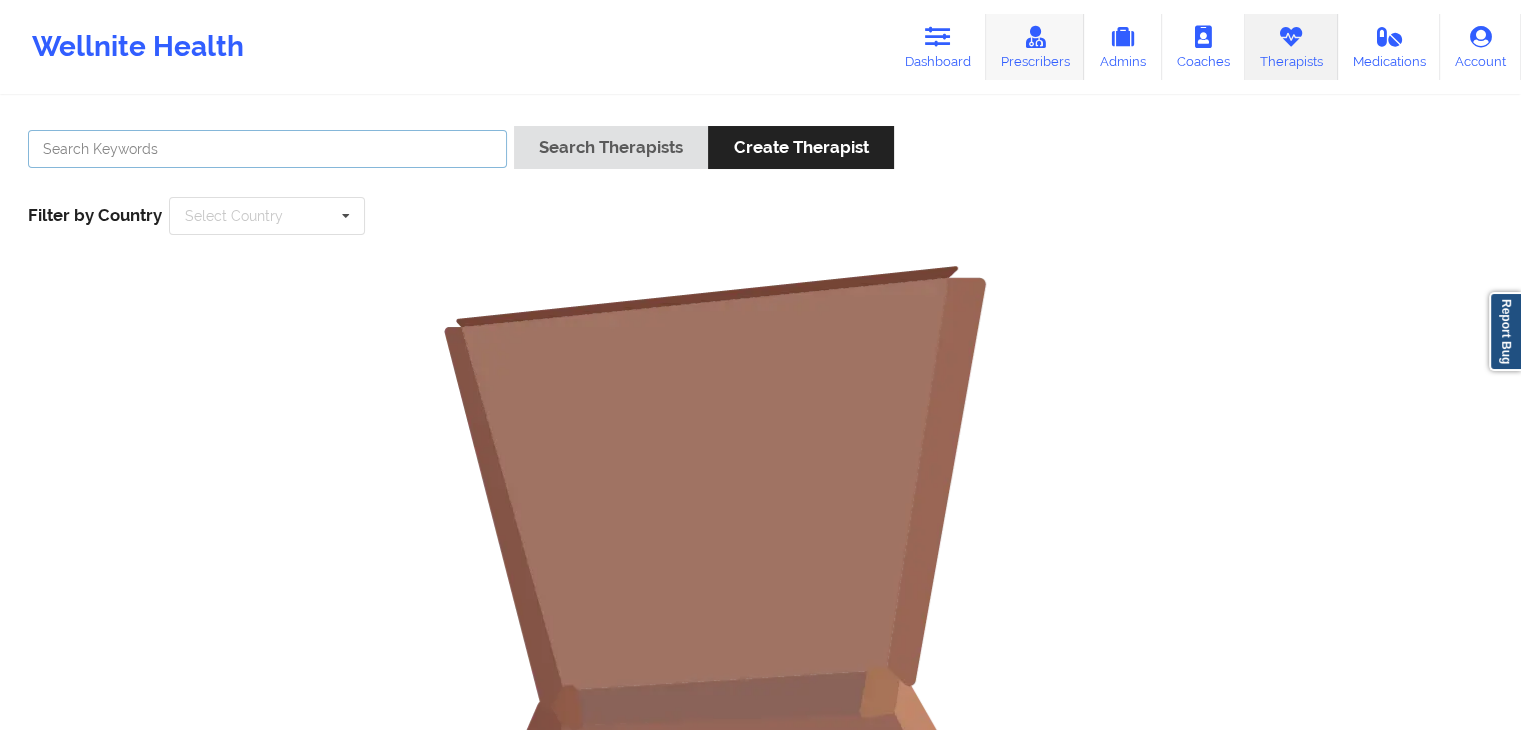 type 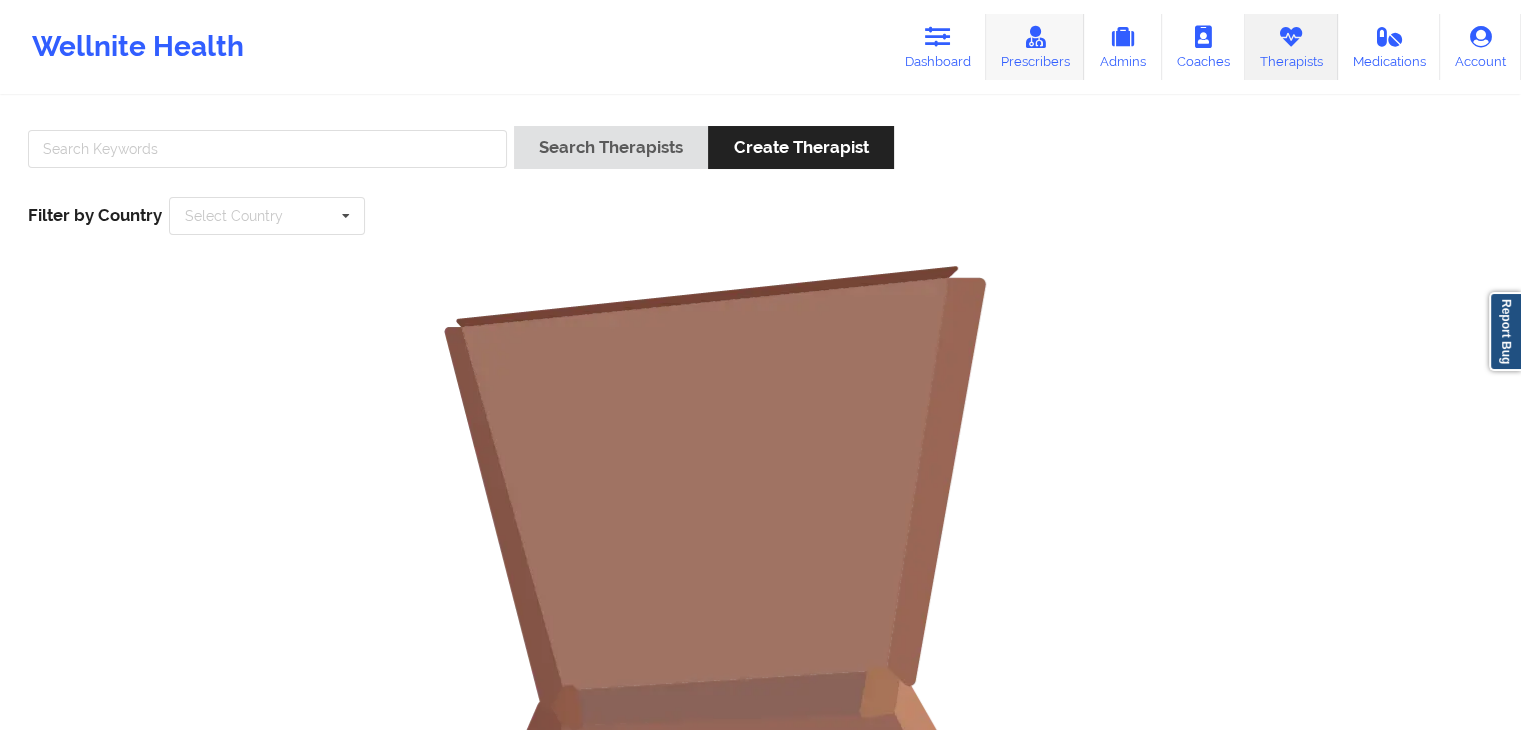click on "Prescribers" at bounding box center (1035, 47) 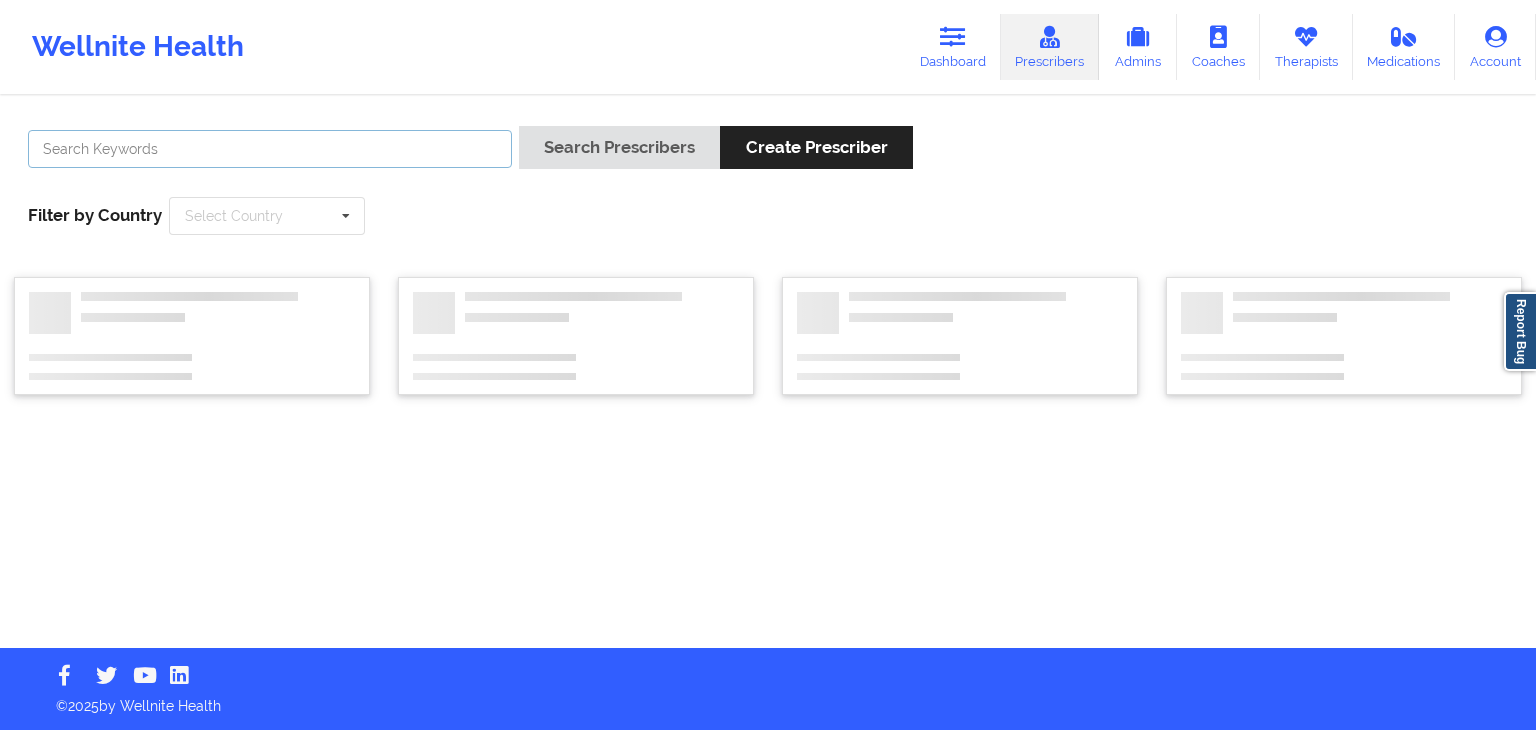 paste on "theresa steele" 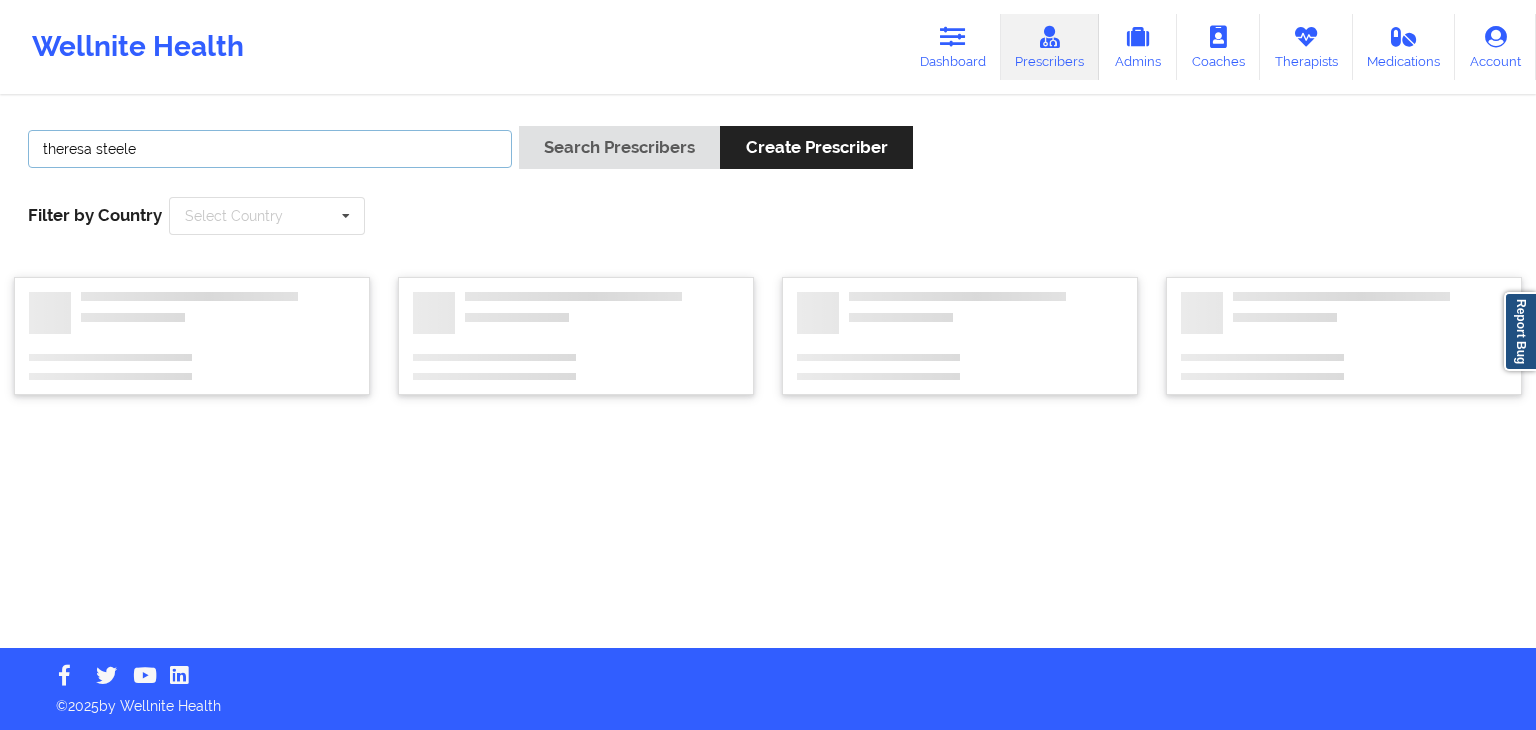 click on "Search Prescribers" at bounding box center (619, 147) 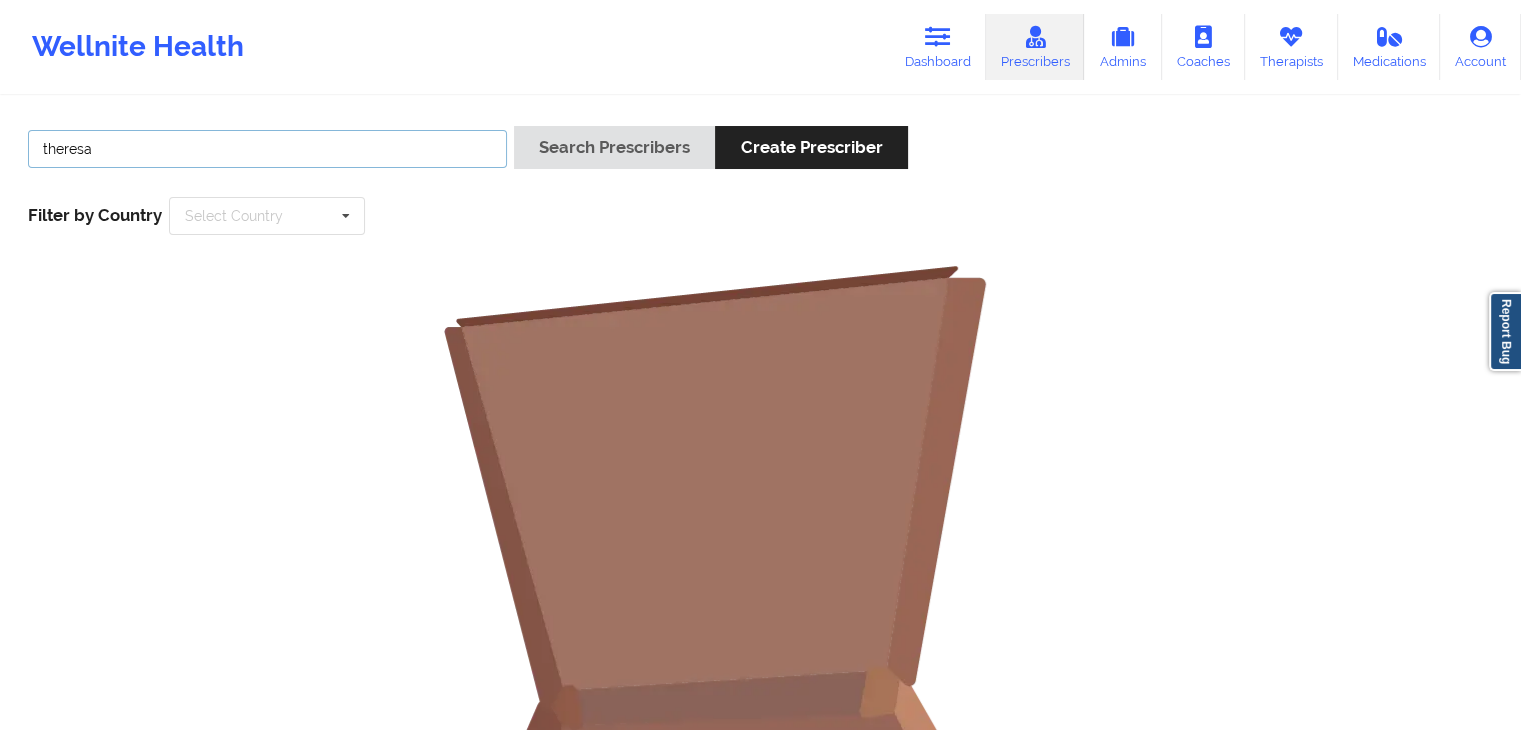 click on "Search Prescribers" at bounding box center [614, 147] 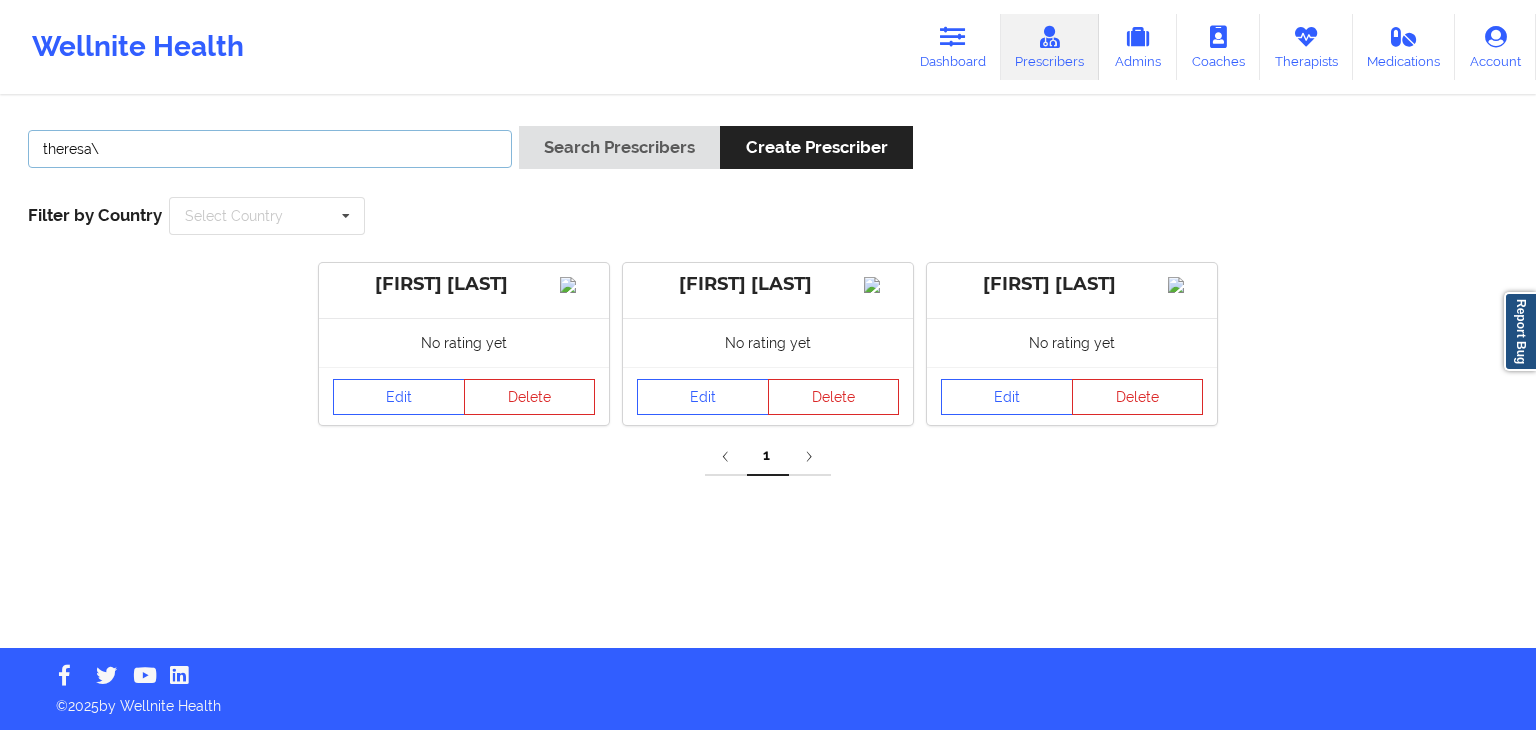 click on "theresa\" at bounding box center (270, 149) 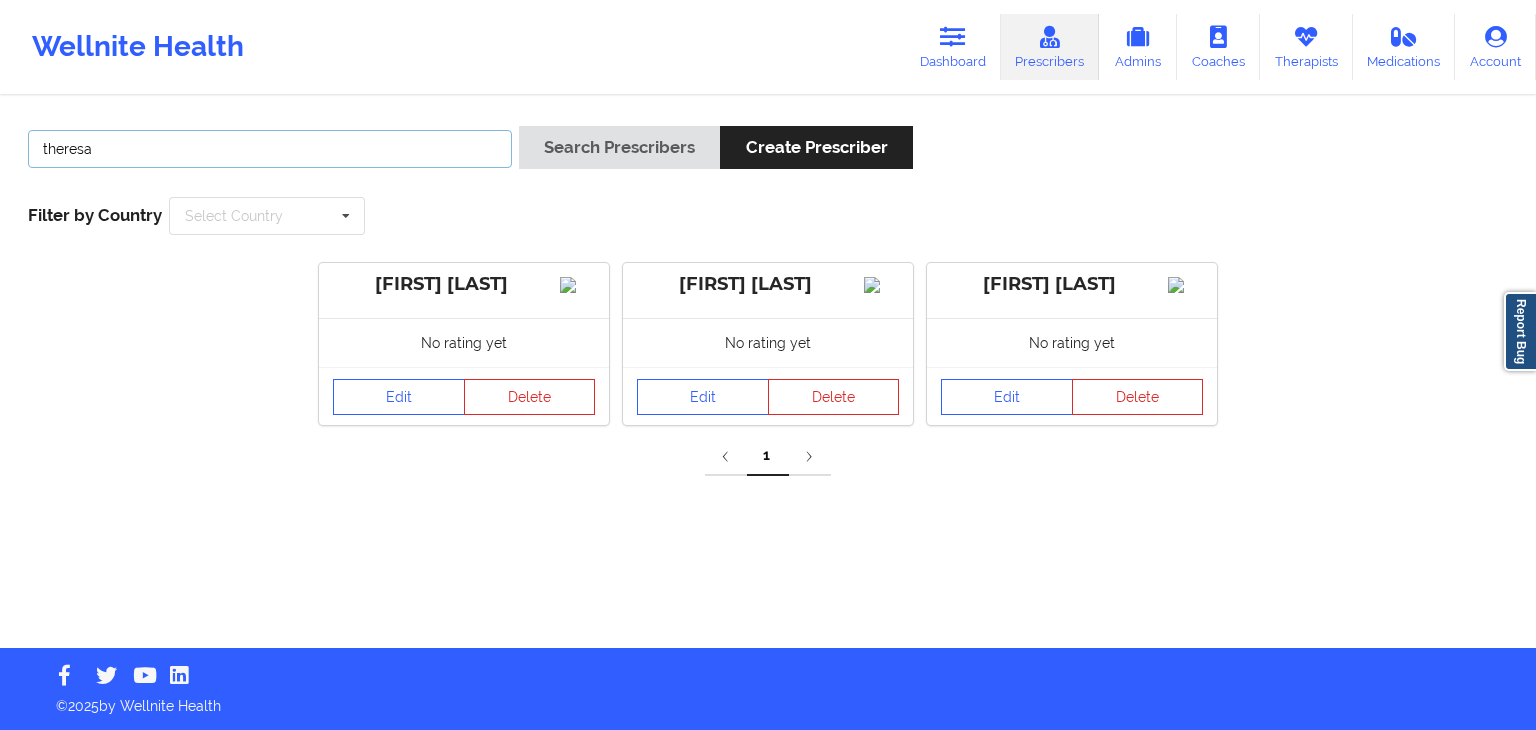 click on "Search Prescribers" at bounding box center (619, 147) 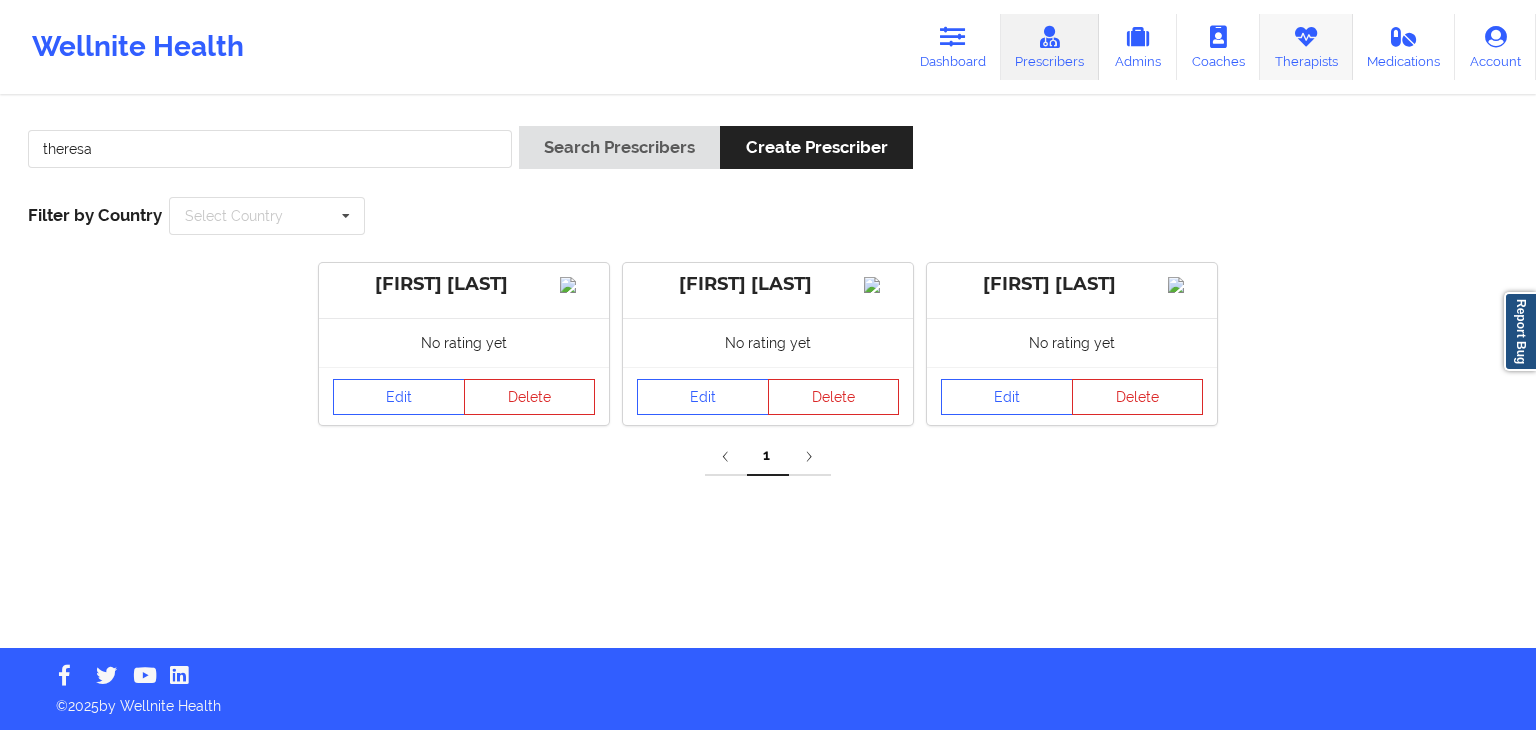 click on "Therapists" at bounding box center [1306, 47] 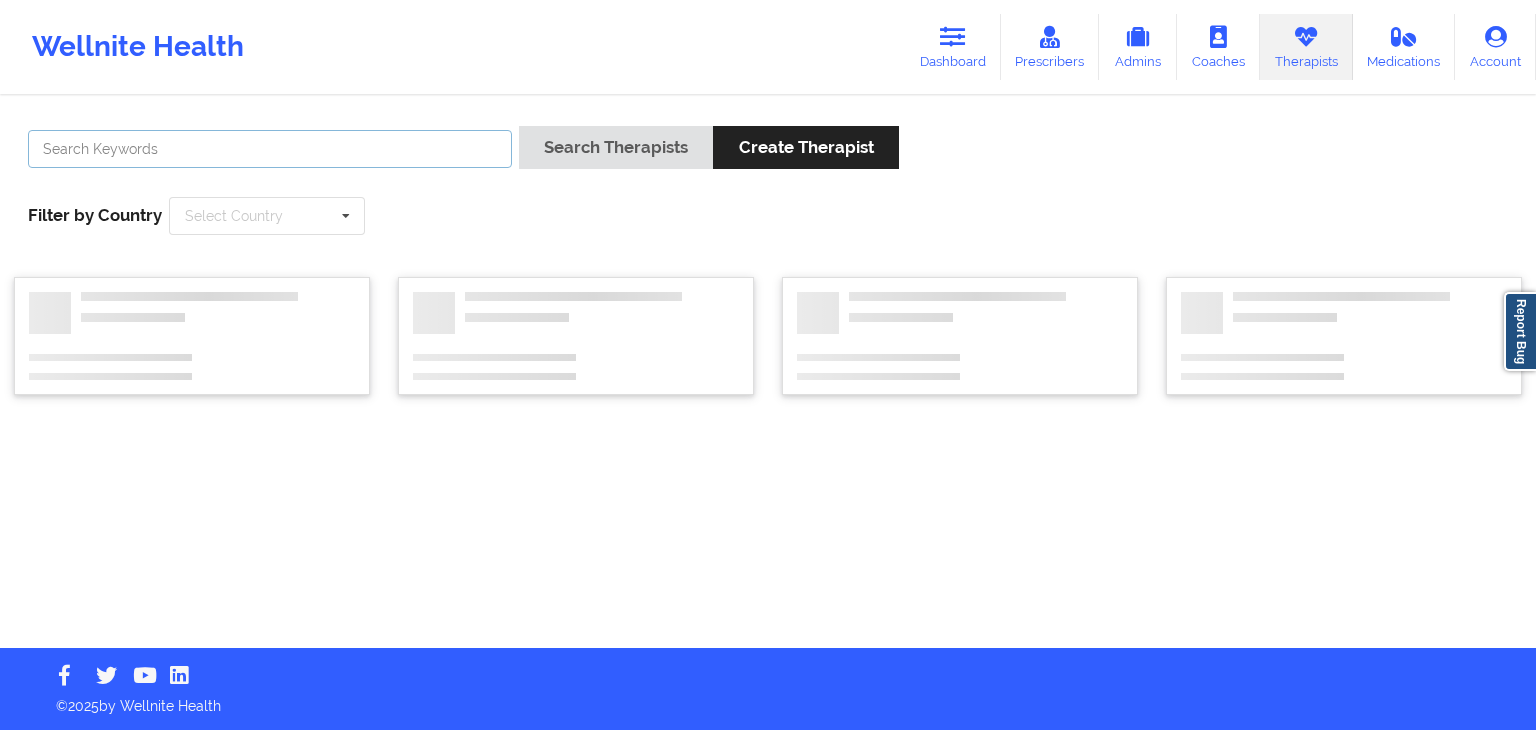 click at bounding box center [270, 149] 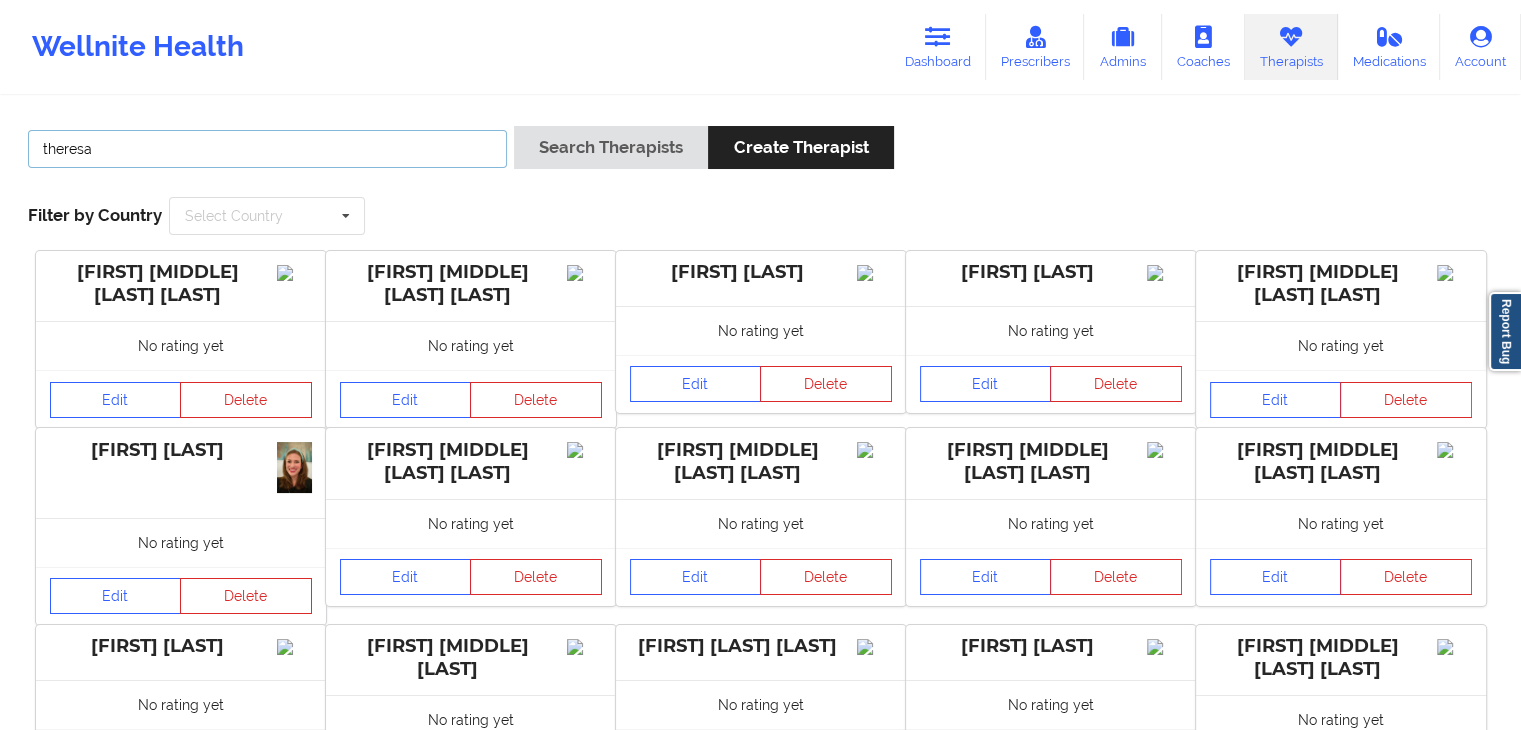 click on "Search Therapists" at bounding box center [611, 147] 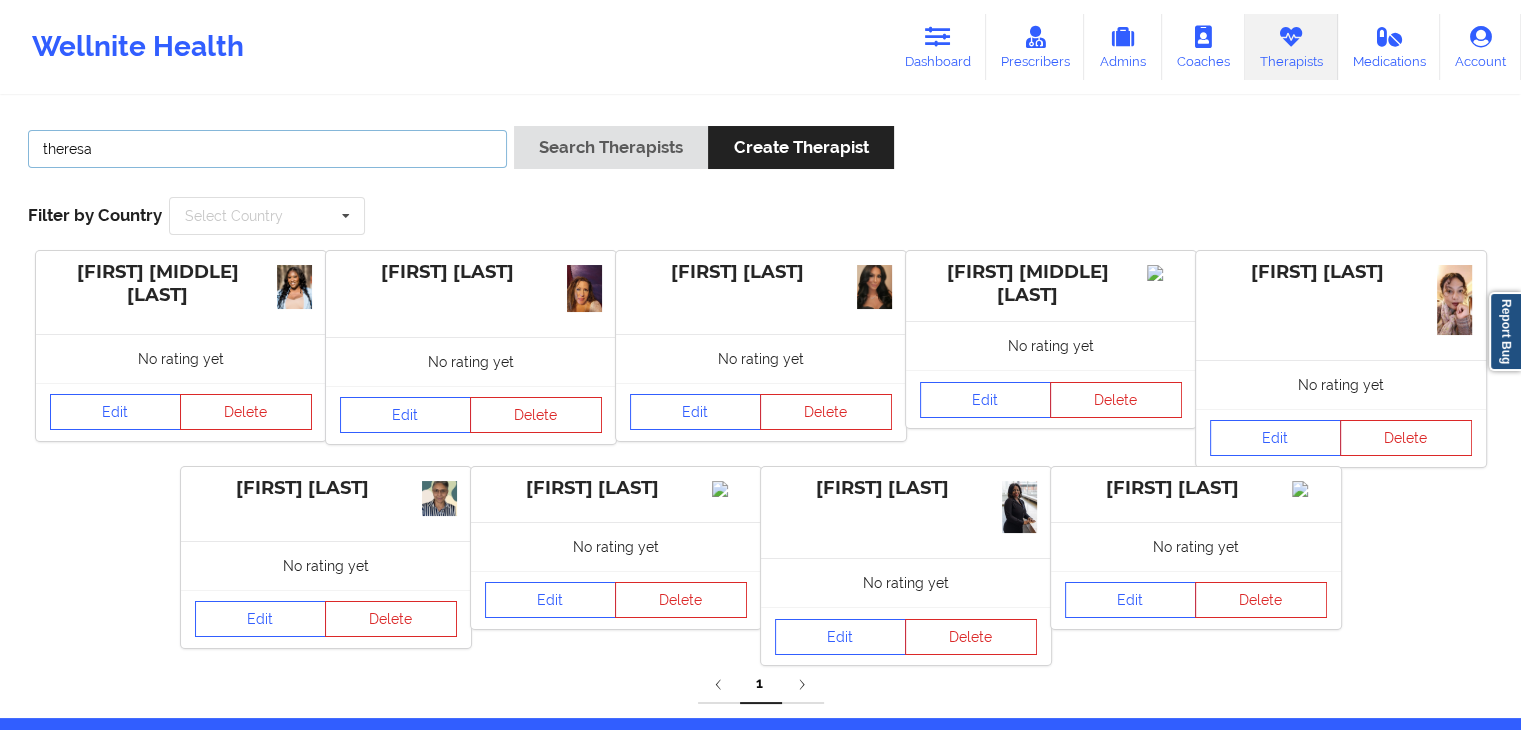 click on "theresa" at bounding box center (267, 149) 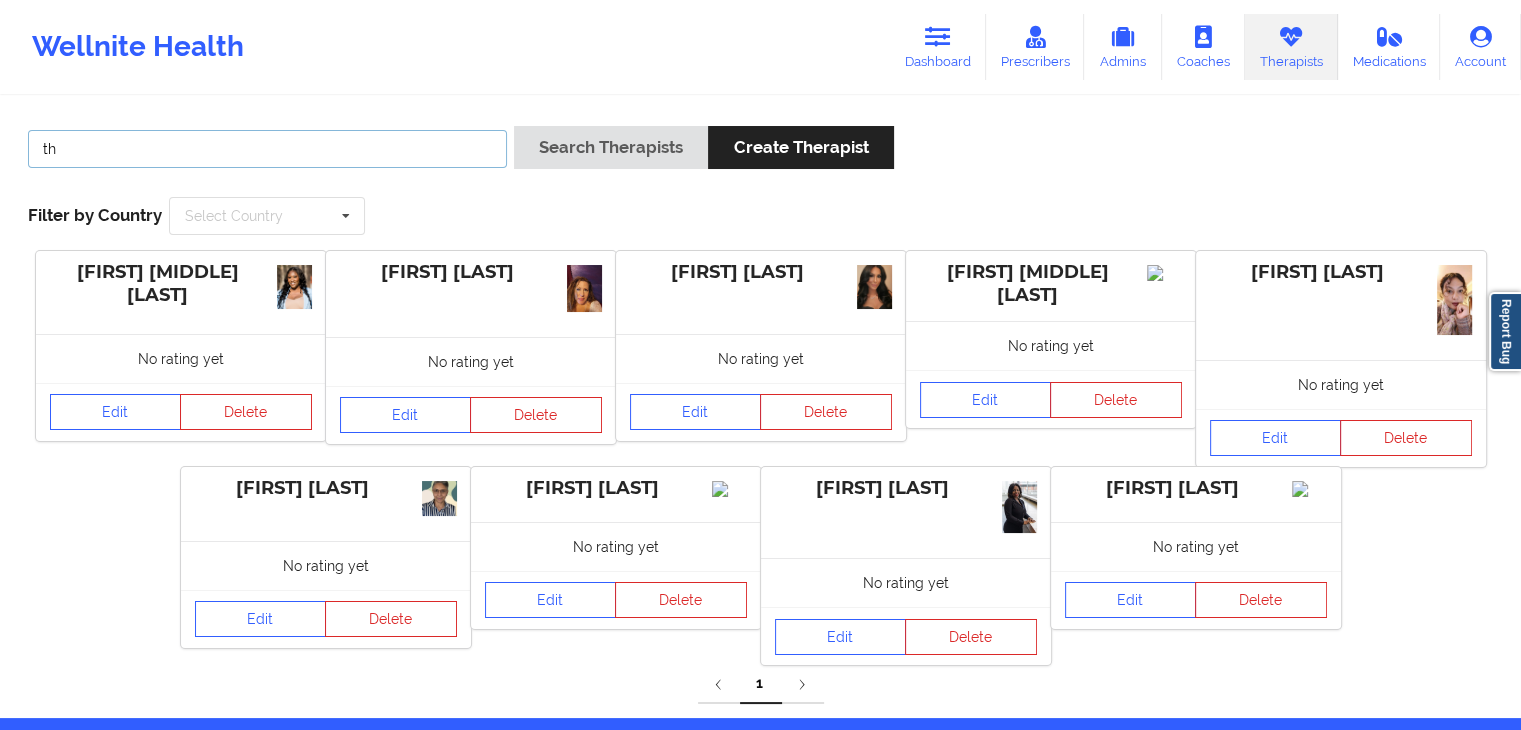 type on "t" 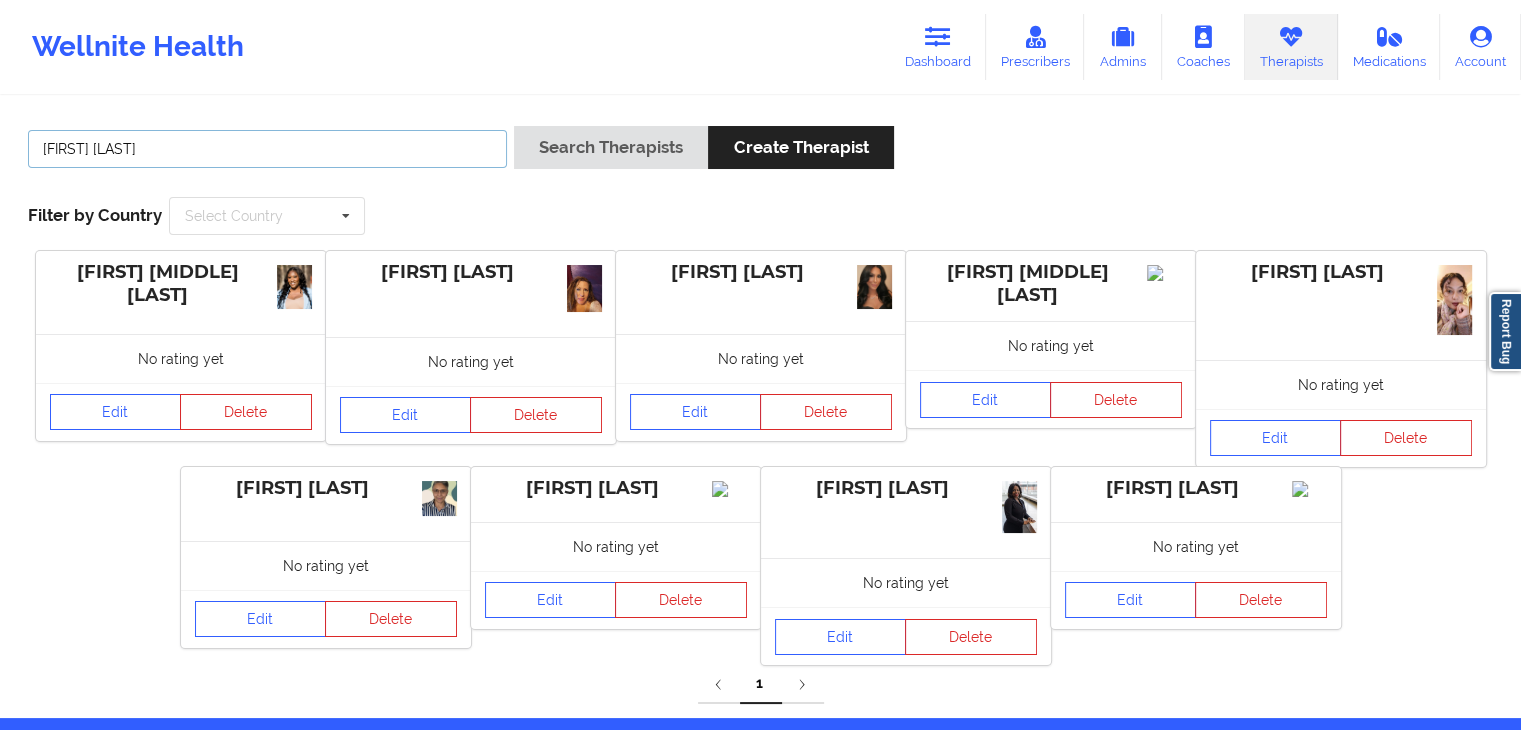 type on "[FIRST] [LAST]" 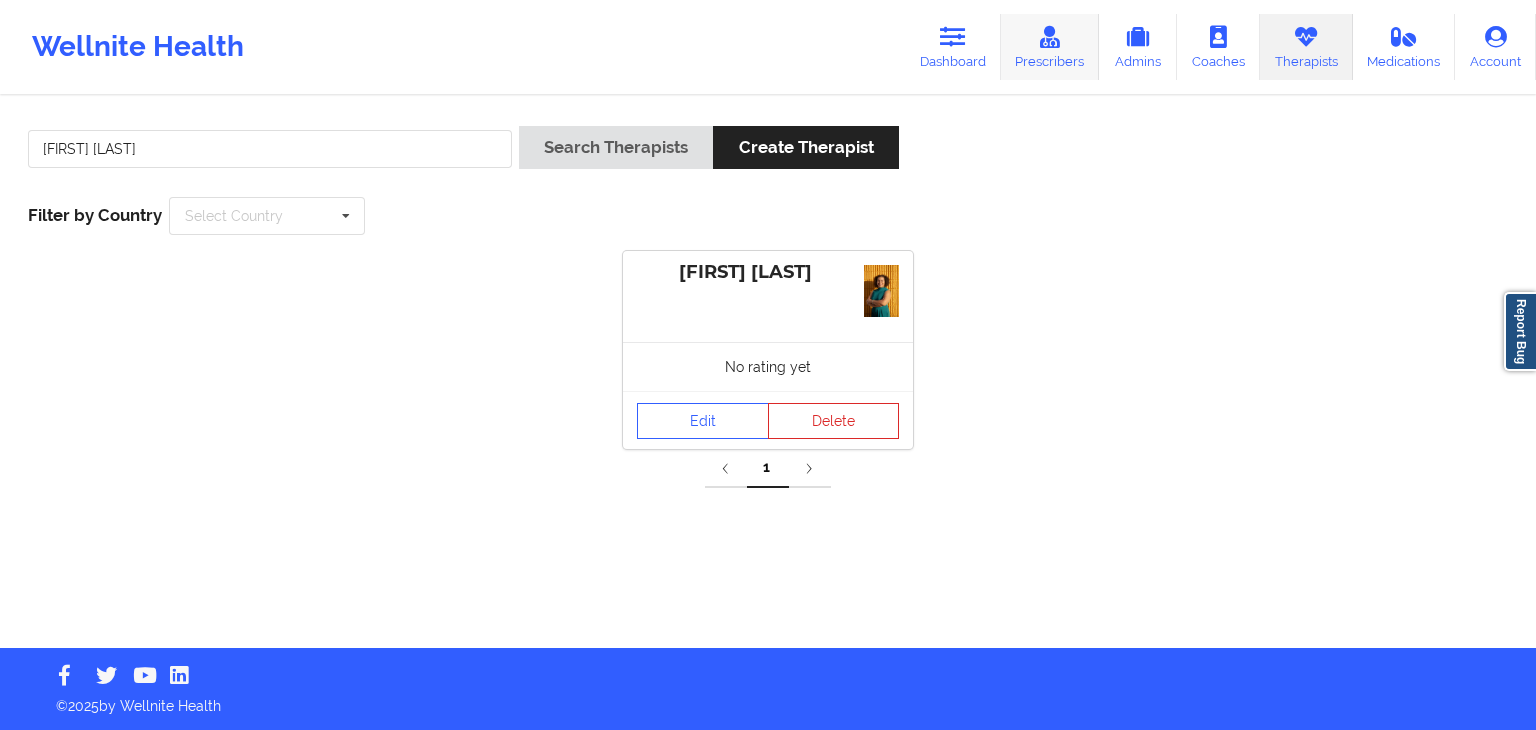 click on "Prescribers" at bounding box center [1050, 47] 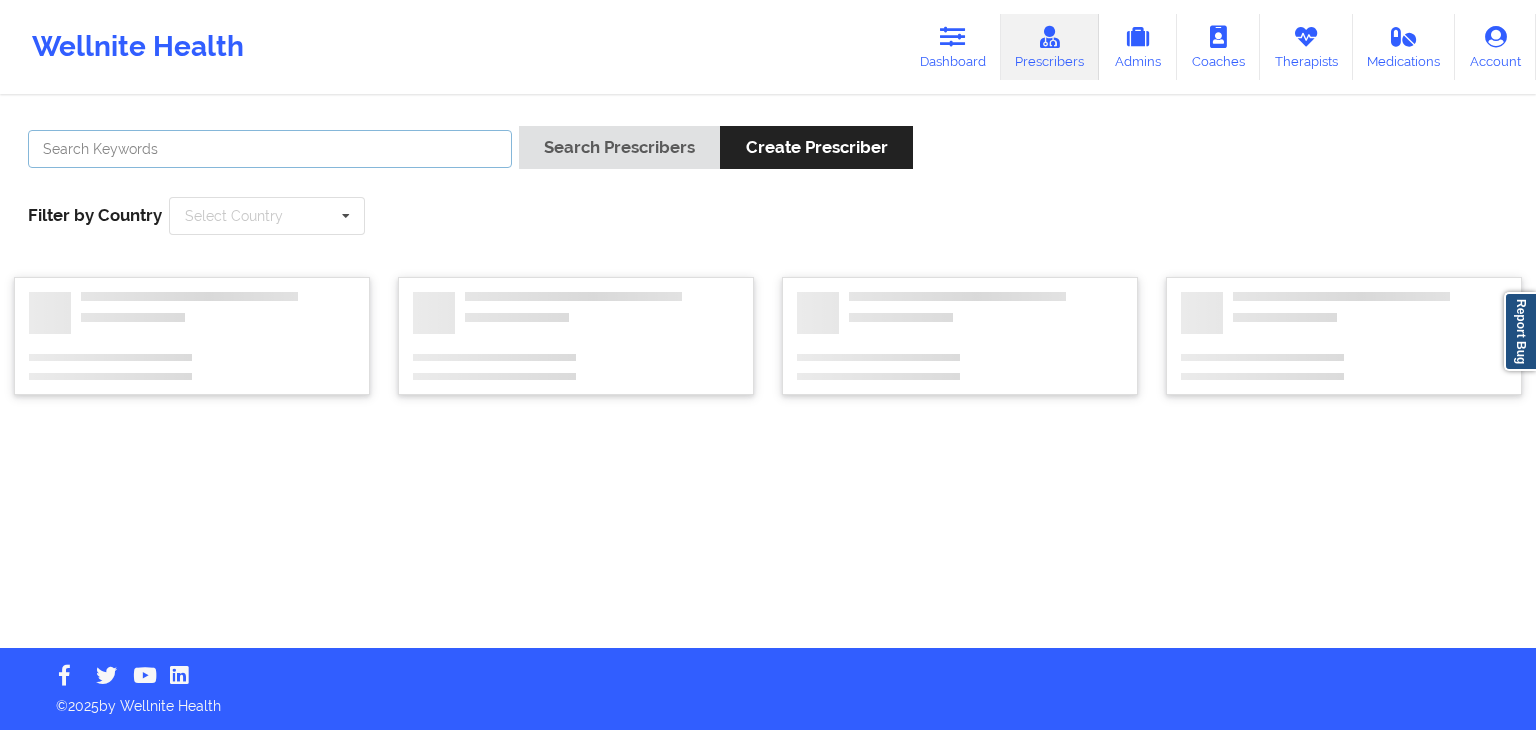 click at bounding box center [270, 149] 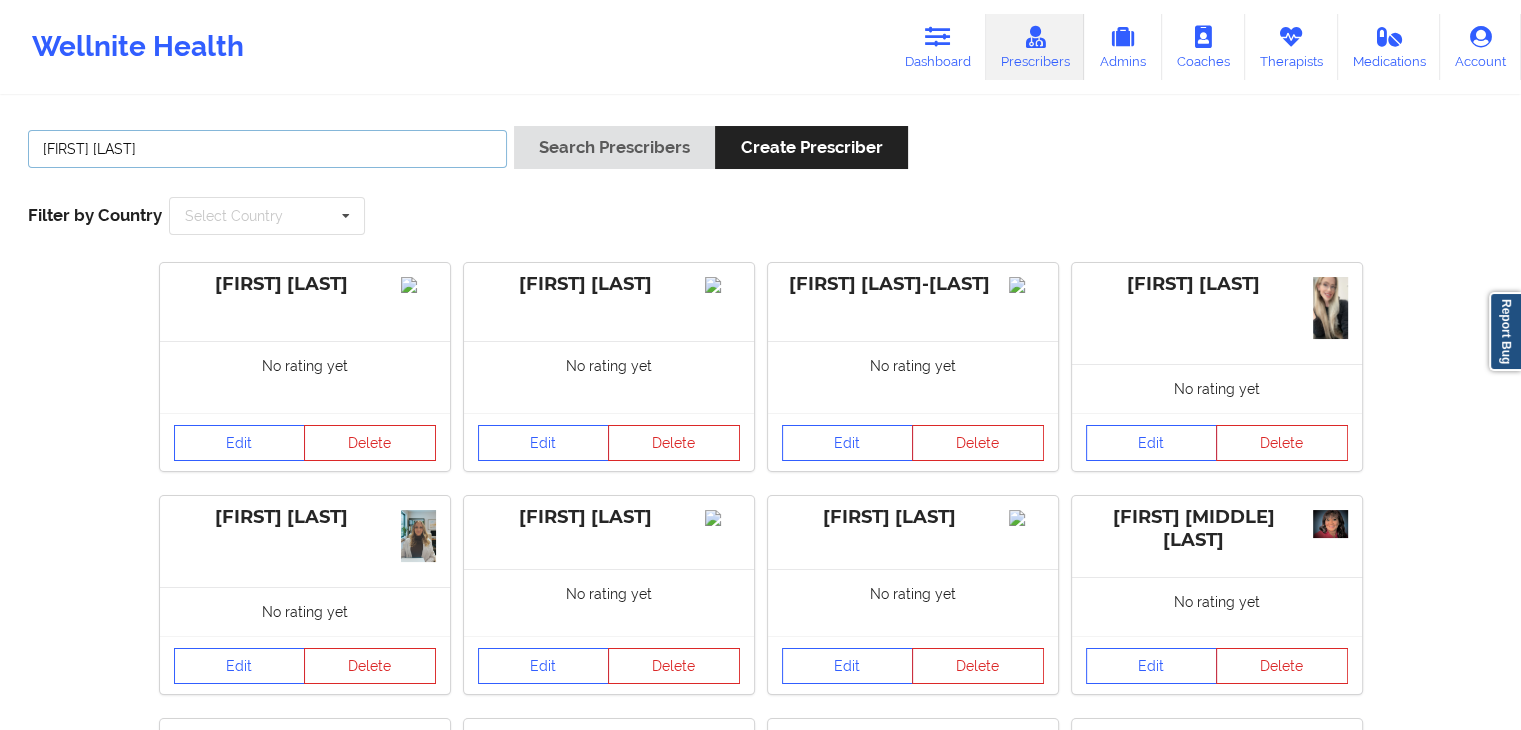 type on "[FIRST] [LAST]" 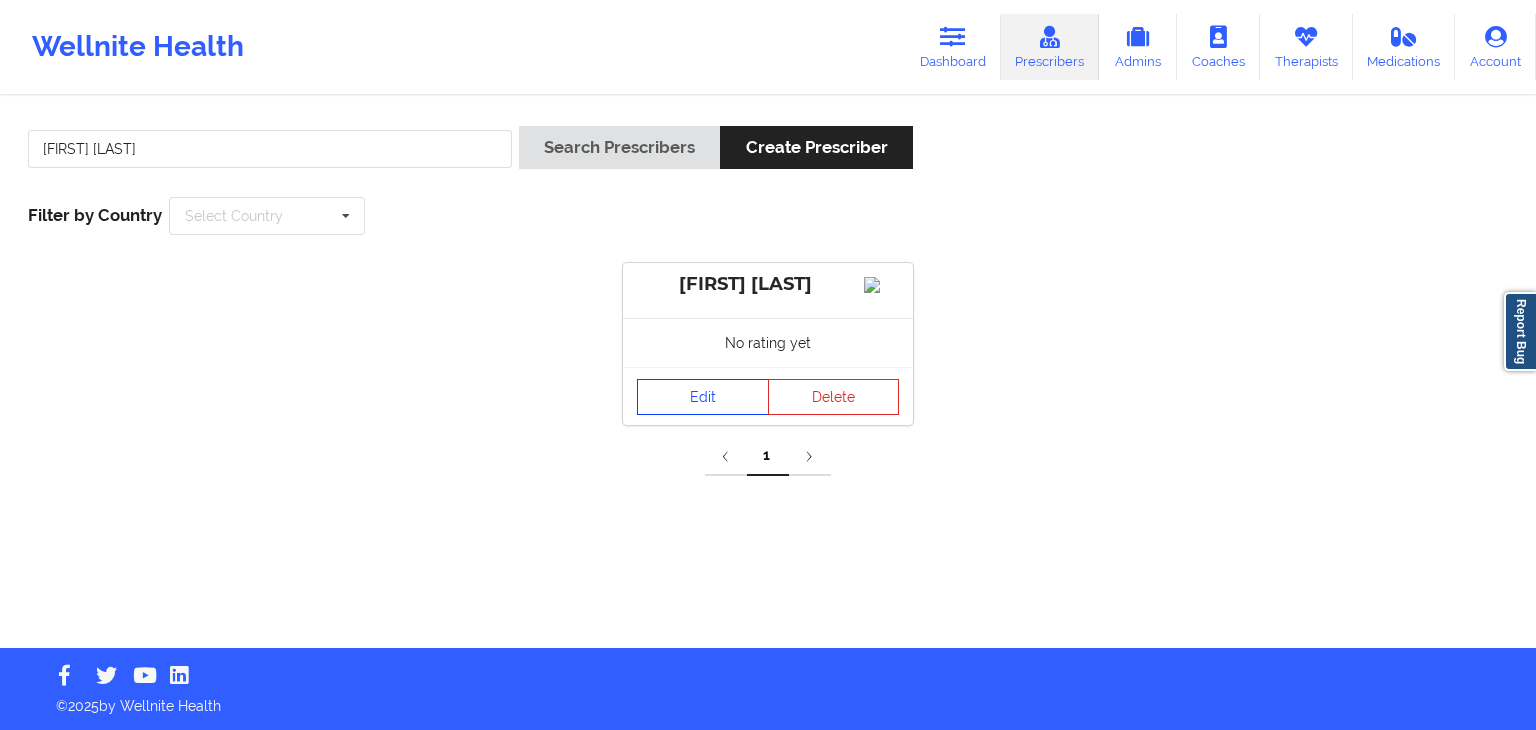 click on "Edit" at bounding box center (703, 397) 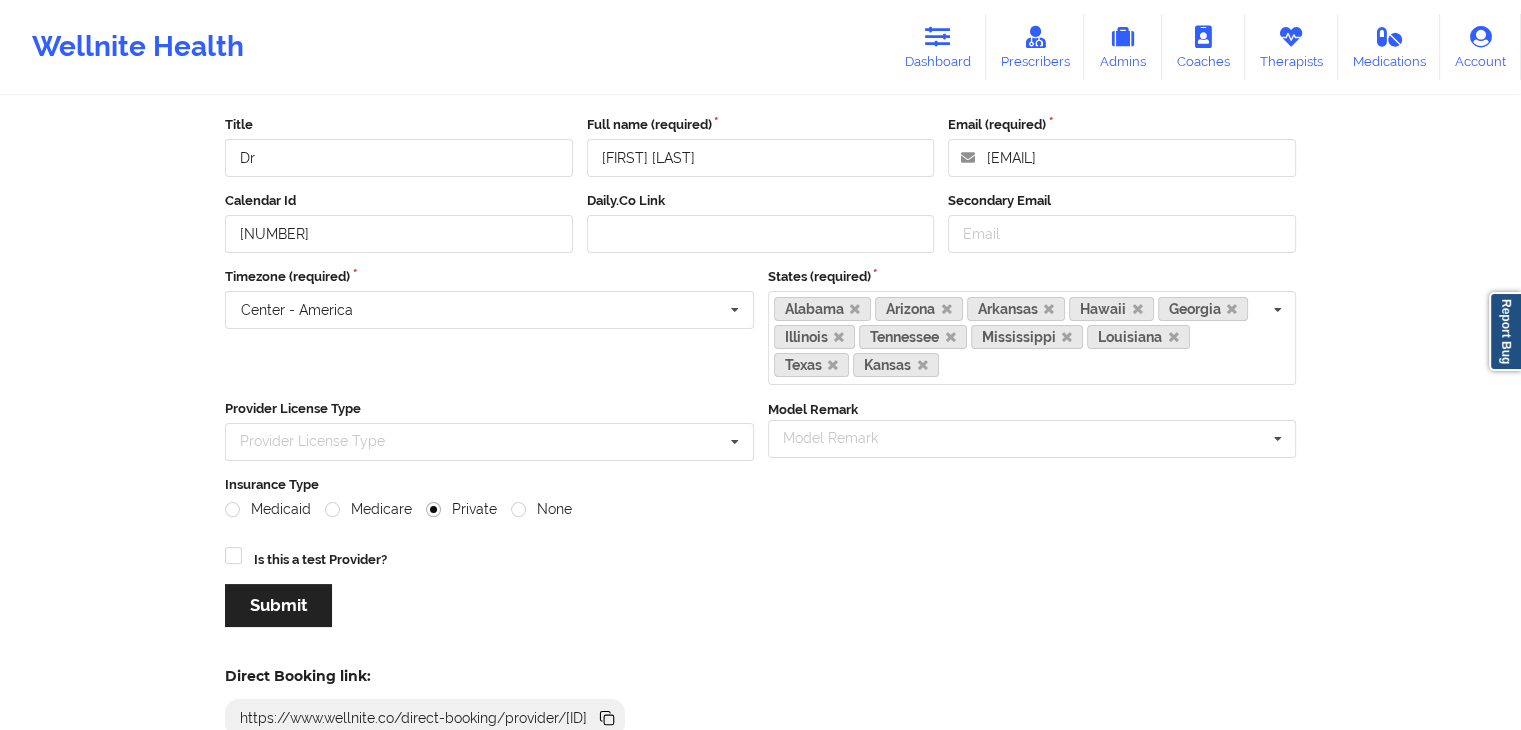 scroll, scrollTop: 238, scrollLeft: 0, axis: vertical 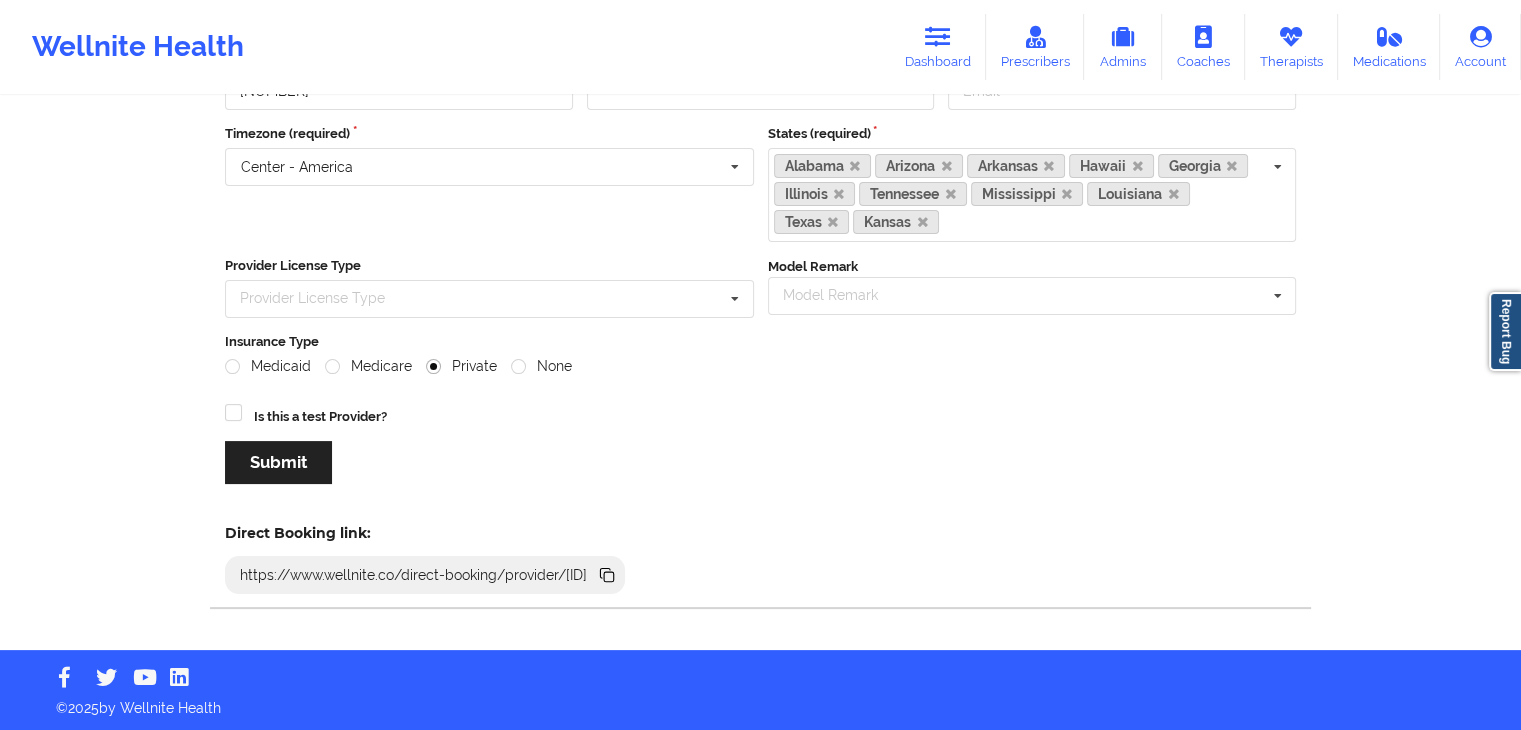 click 